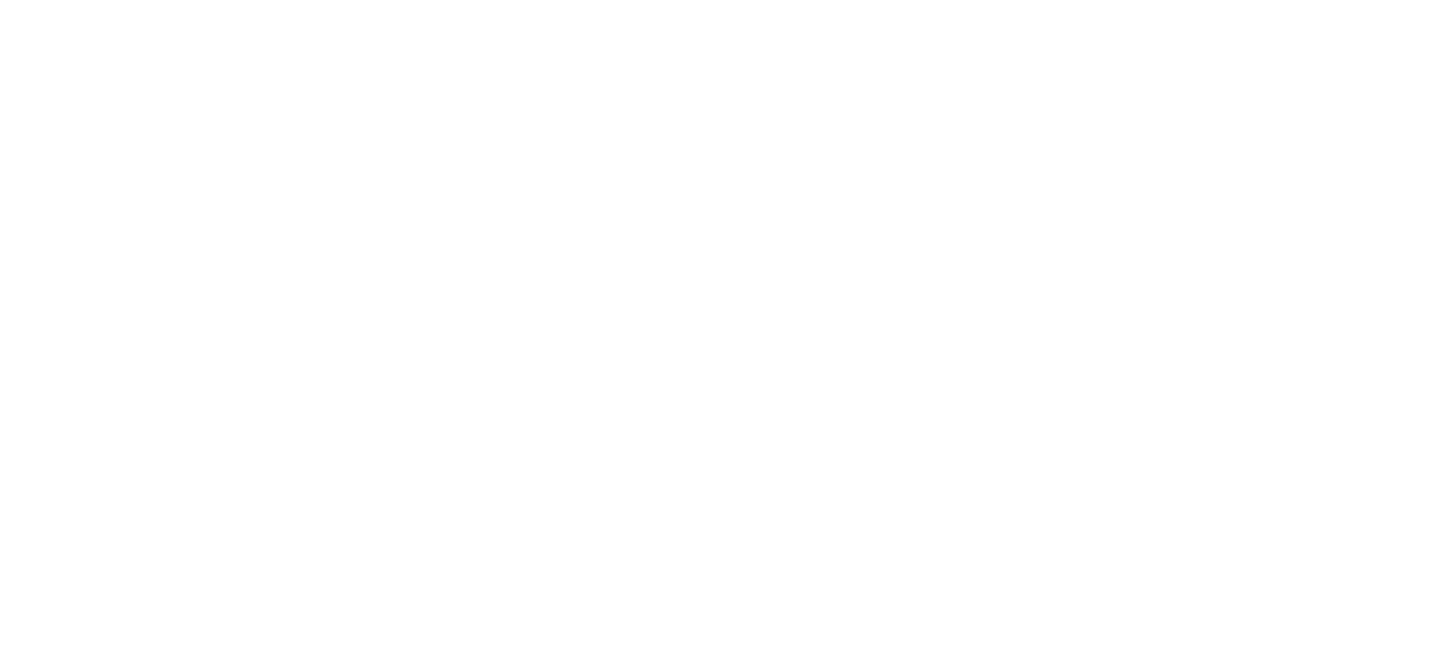scroll, scrollTop: 0, scrollLeft: 0, axis: both 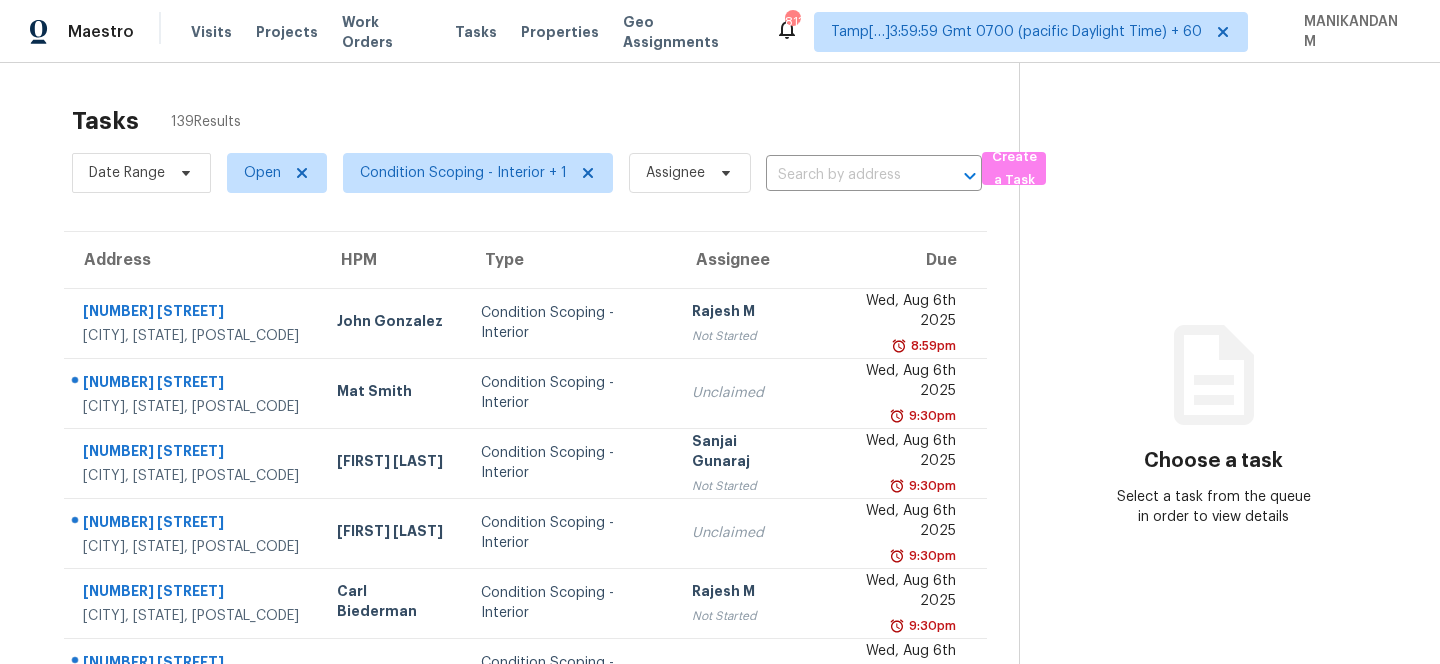 click at bounding box center (846, 175) 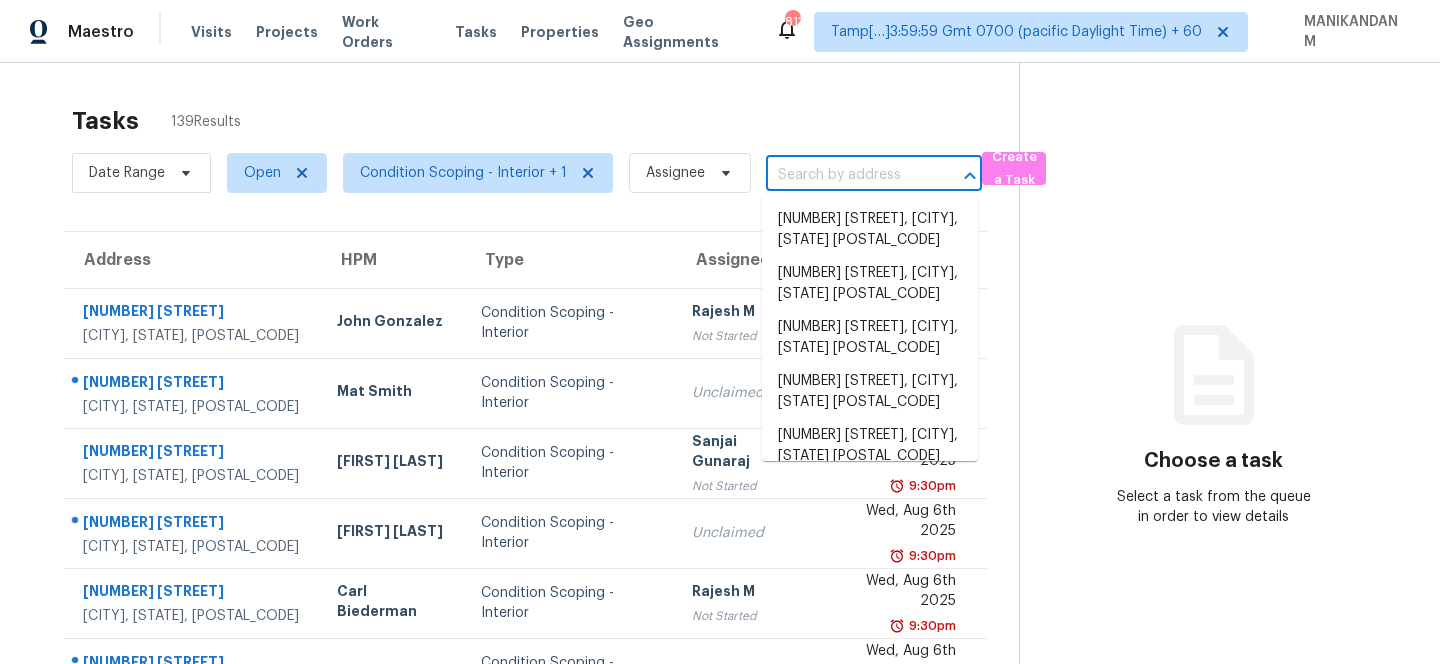 paste on "[NUMBER] [STREET] [CITY], [STATE], [POSTAL_CODE]" 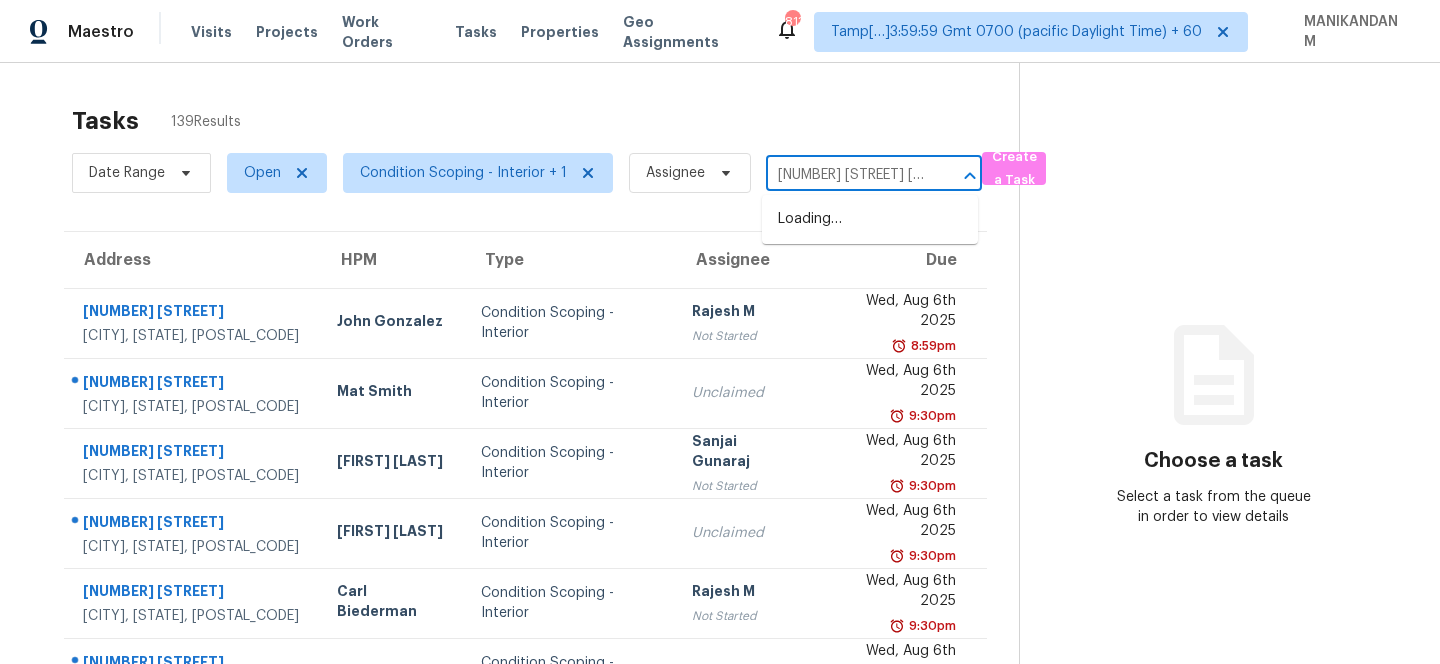 scroll, scrollTop: 0, scrollLeft: 63, axis: horizontal 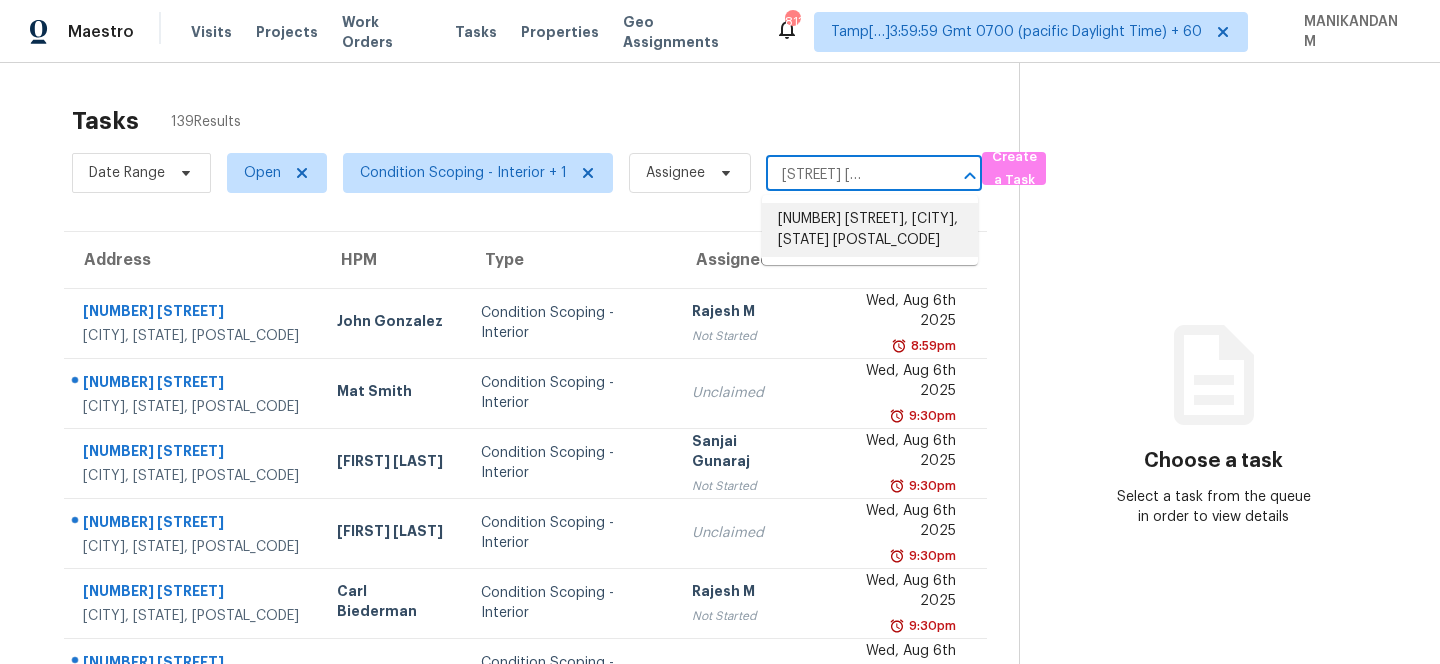 click on "[NUMBER] [STREET], [CITY], [STATE] [POSTAL_CODE]" at bounding box center (870, 230) 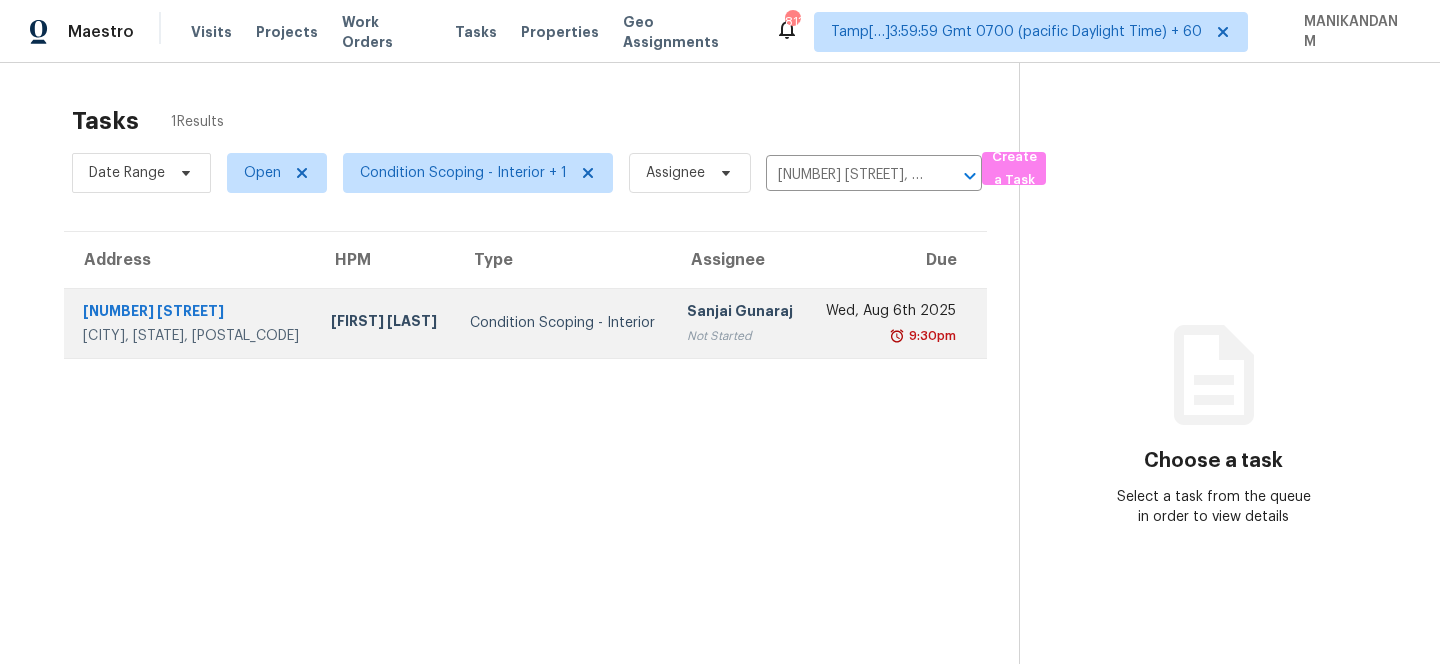 click on "Sanjai Gunaraj" at bounding box center (740, 313) 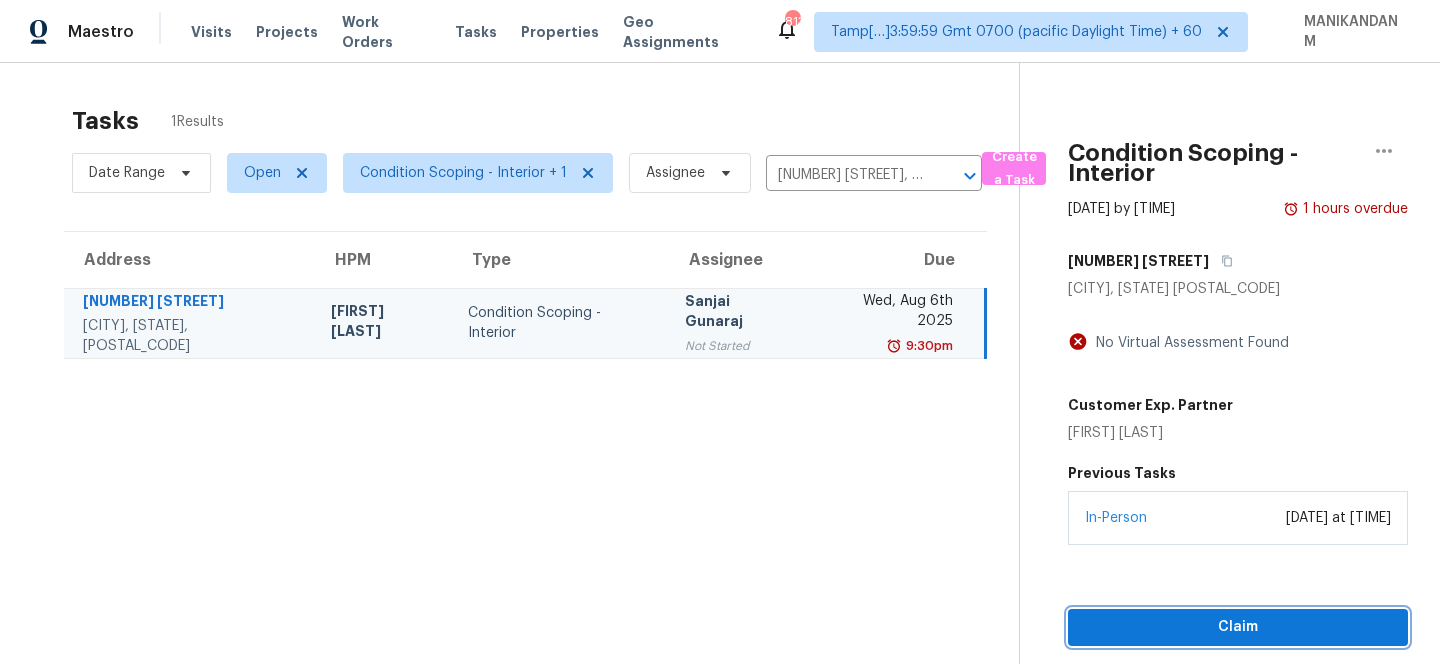 click on "Claim" at bounding box center [1238, 627] 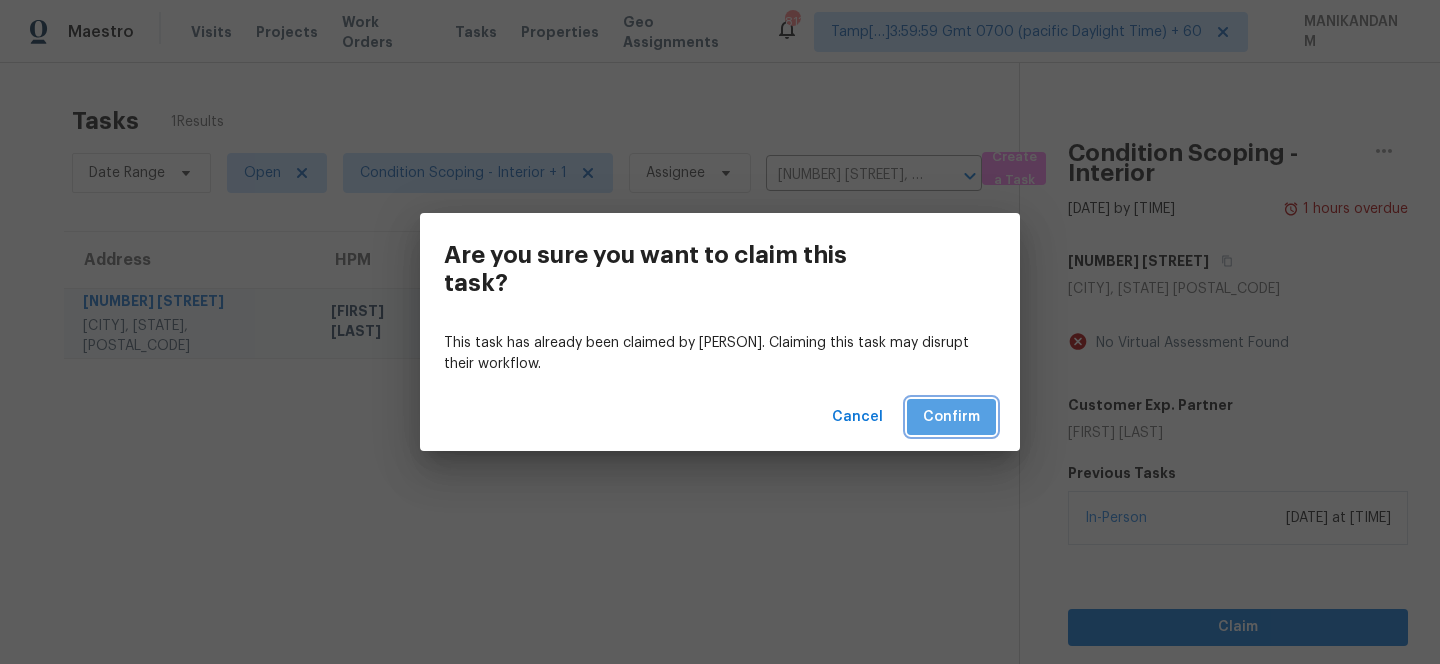 click on "Confirm" at bounding box center [951, 417] 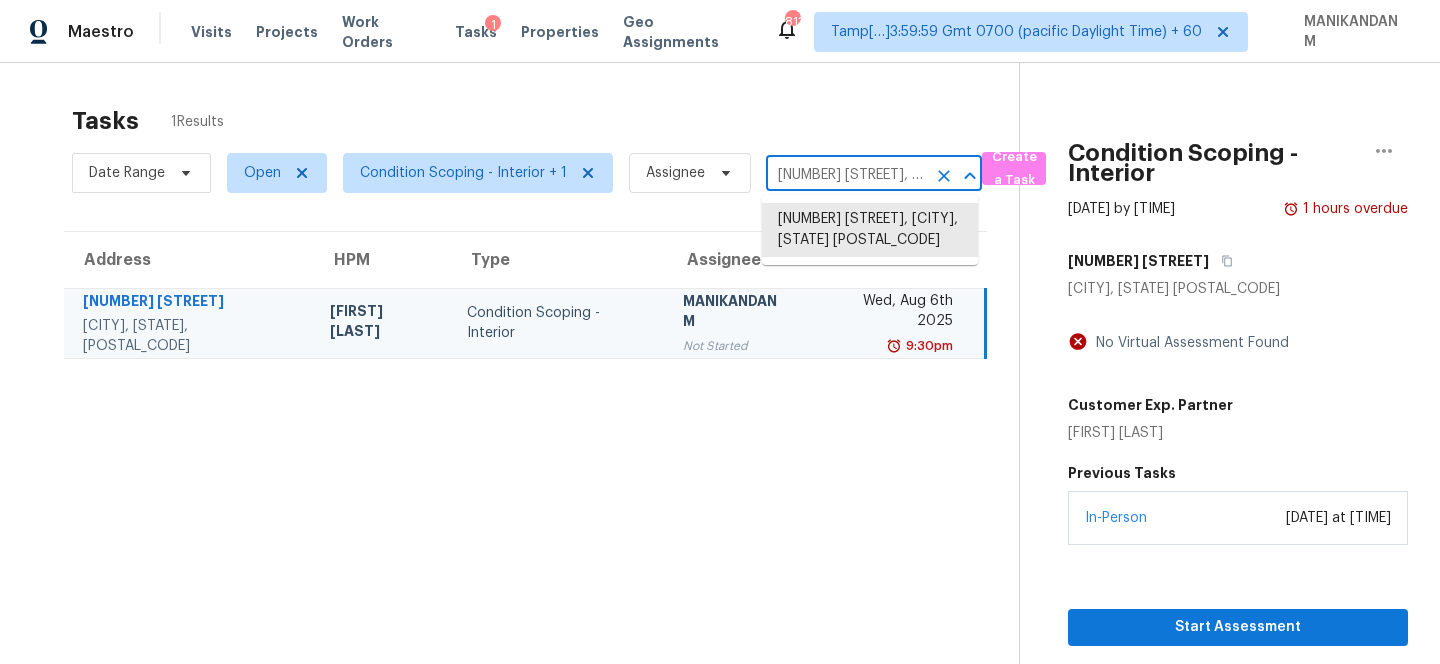 click on "[NUMBER] [STREET], [CITY], [STATE] [POSTAL_CODE]" at bounding box center [846, 175] 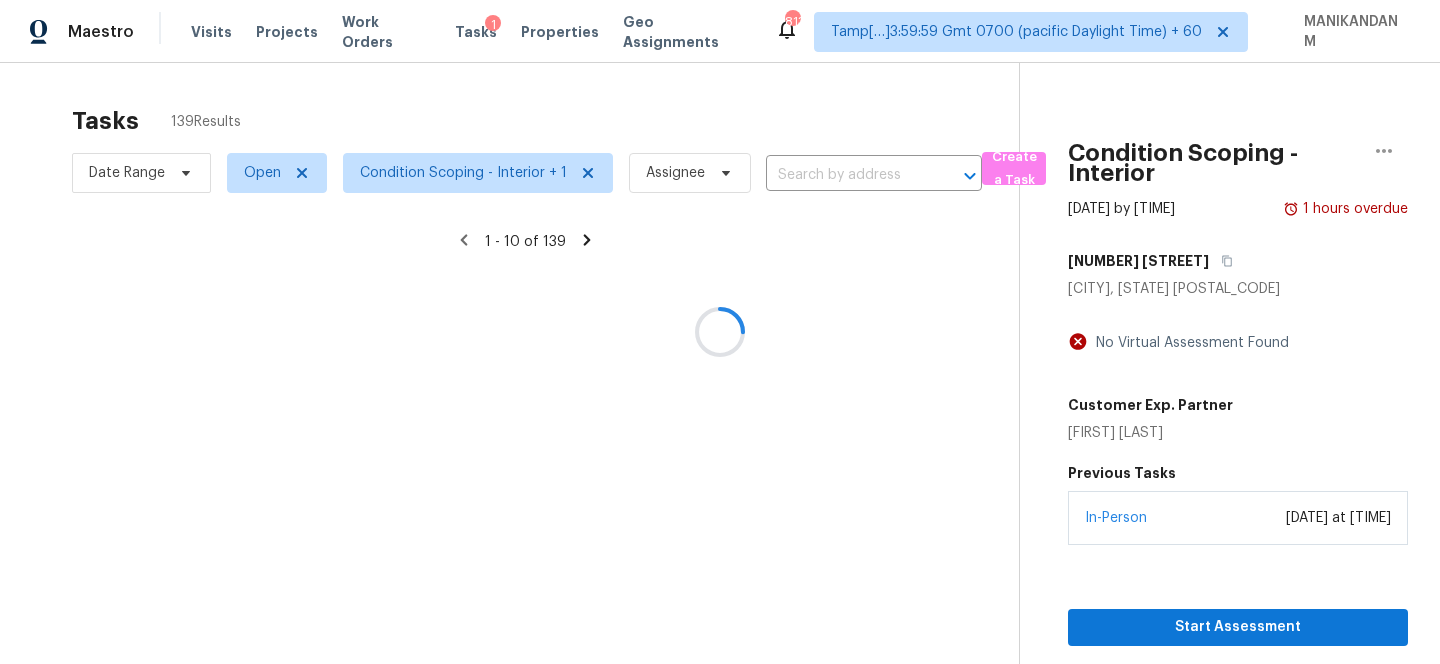 click at bounding box center (720, 332) 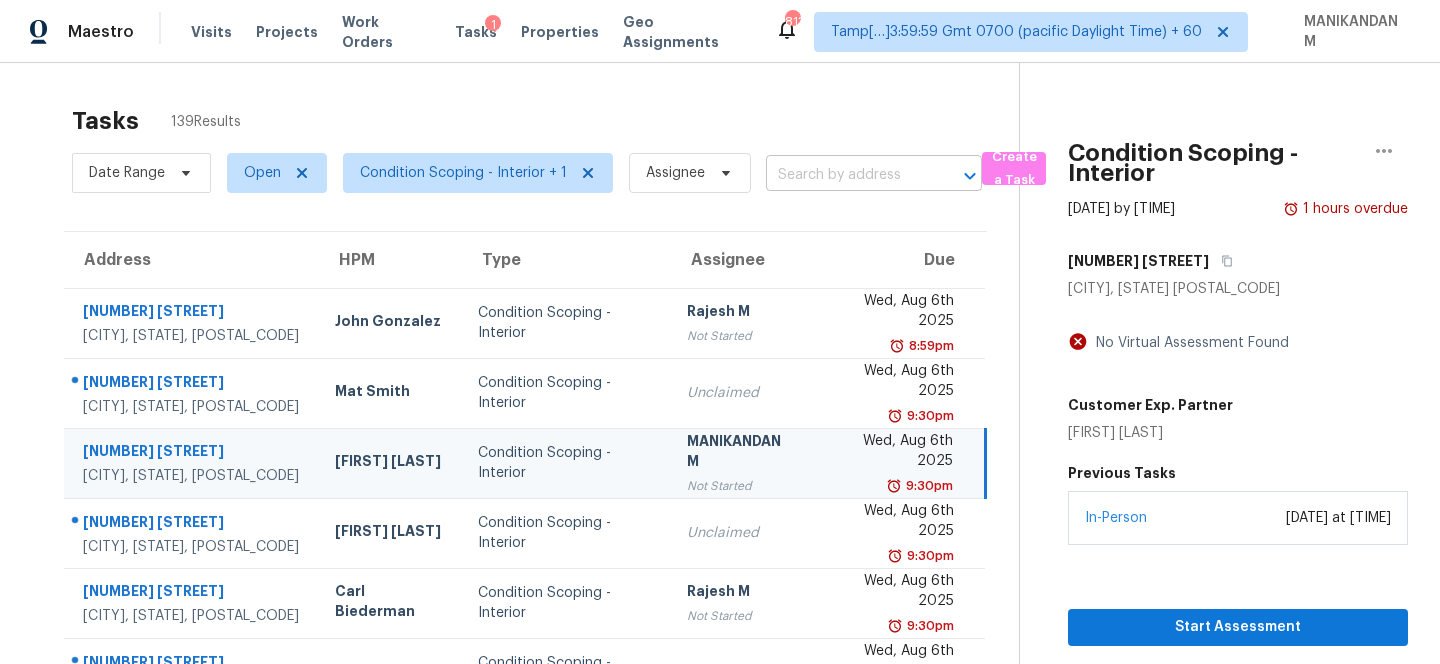 click at bounding box center (846, 175) 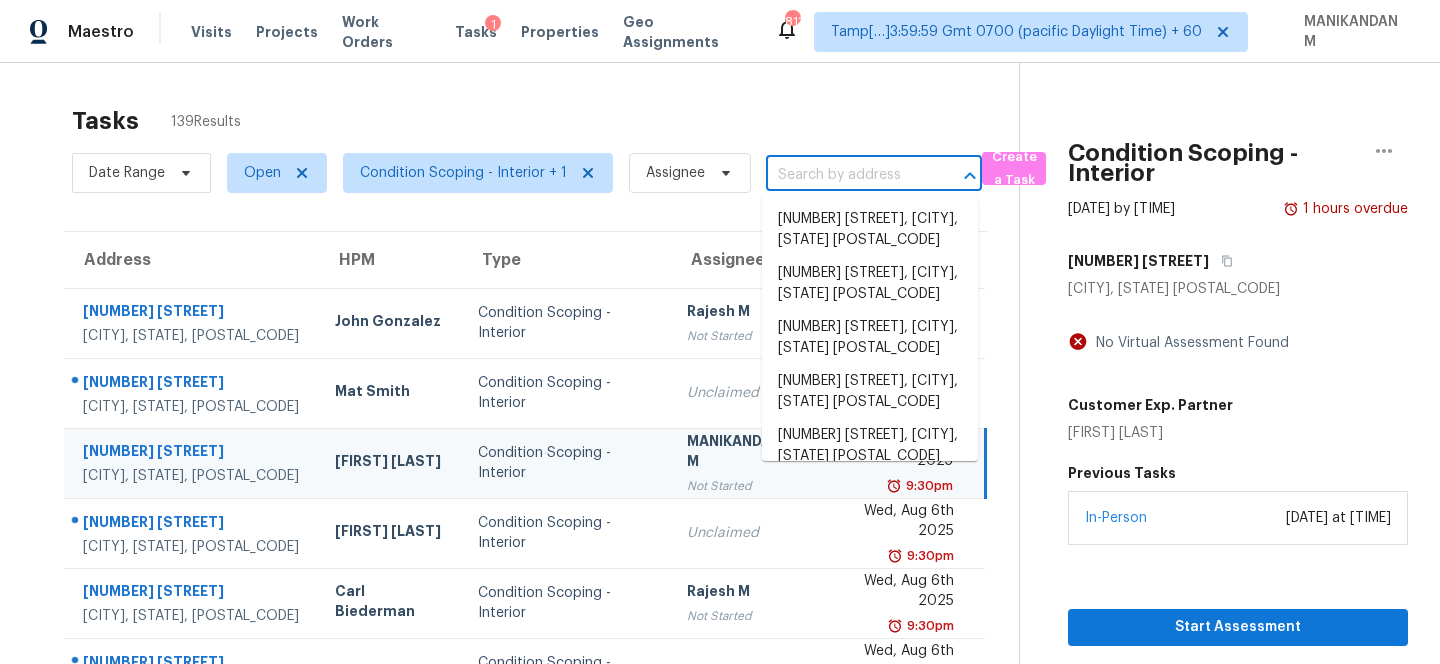 paste on "6987 Dalehollow Dr Lithonia, GA, 30058" 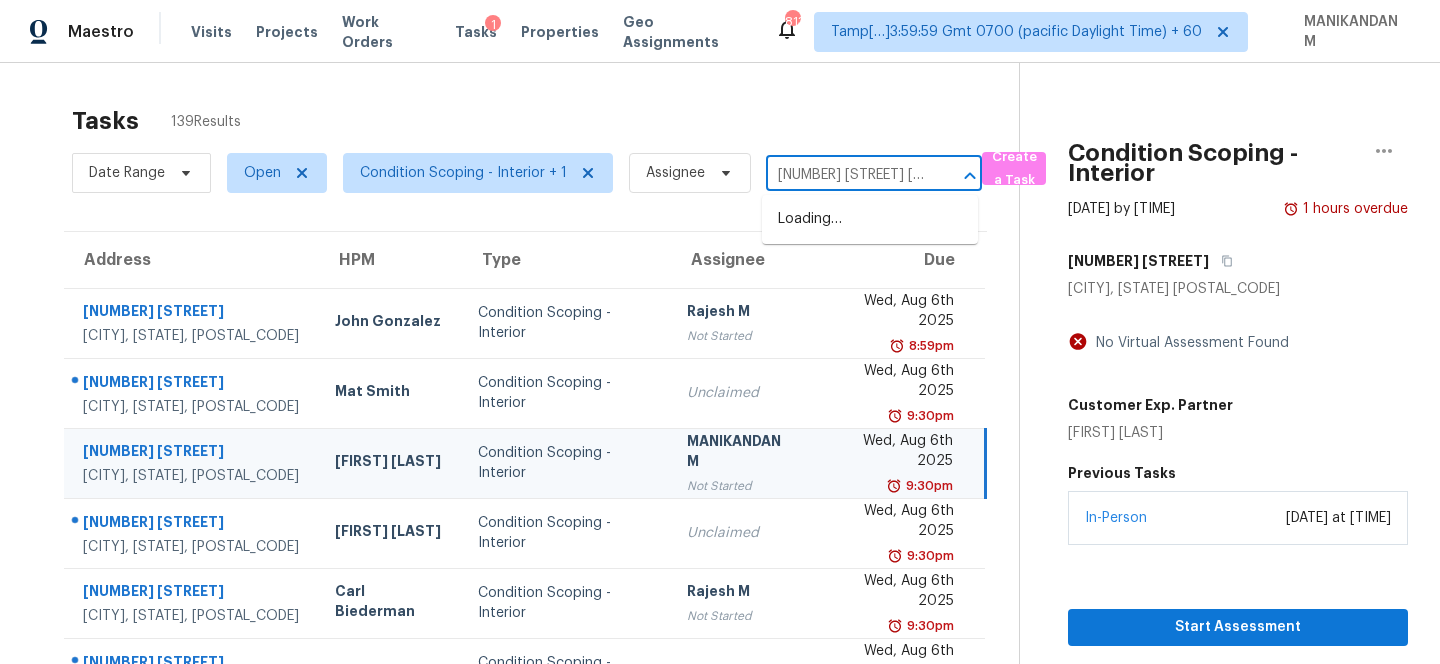 scroll, scrollTop: 0, scrollLeft: 114, axis: horizontal 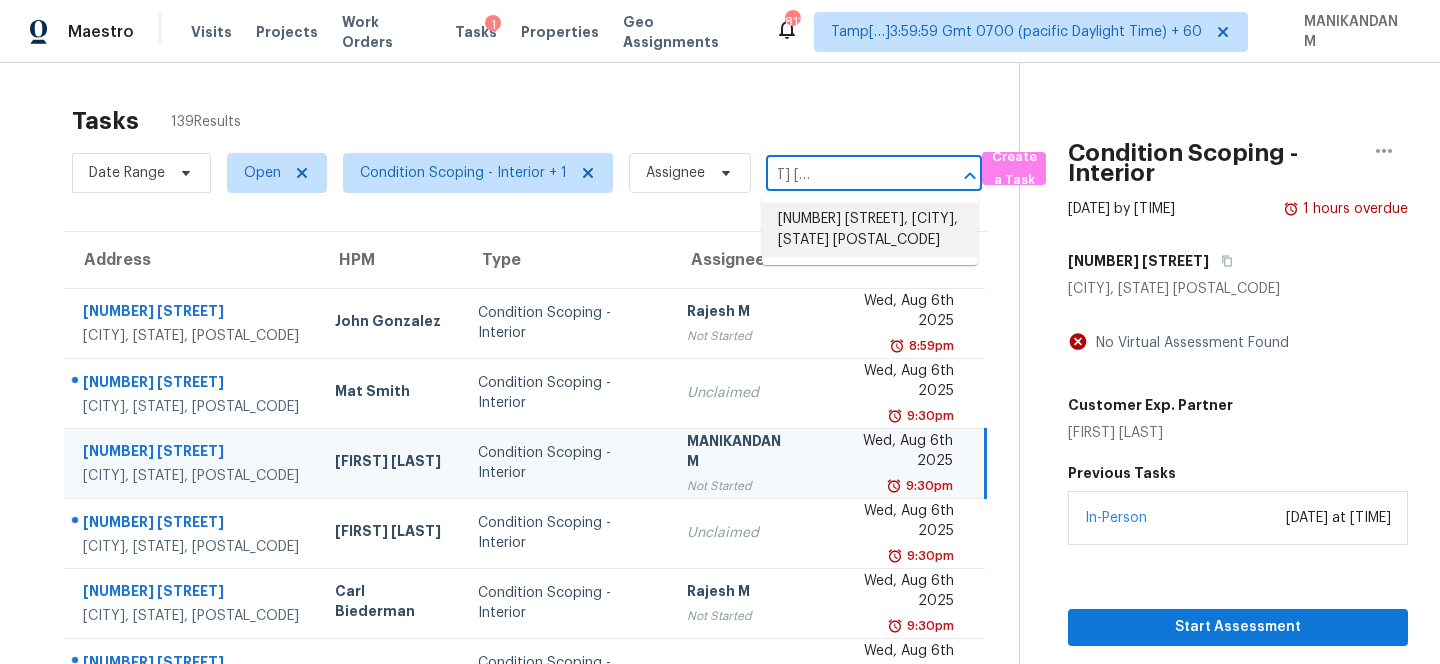click on "6987 Dalehollow Dr, Lithonia, GA 30058" at bounding box center (870, 230) 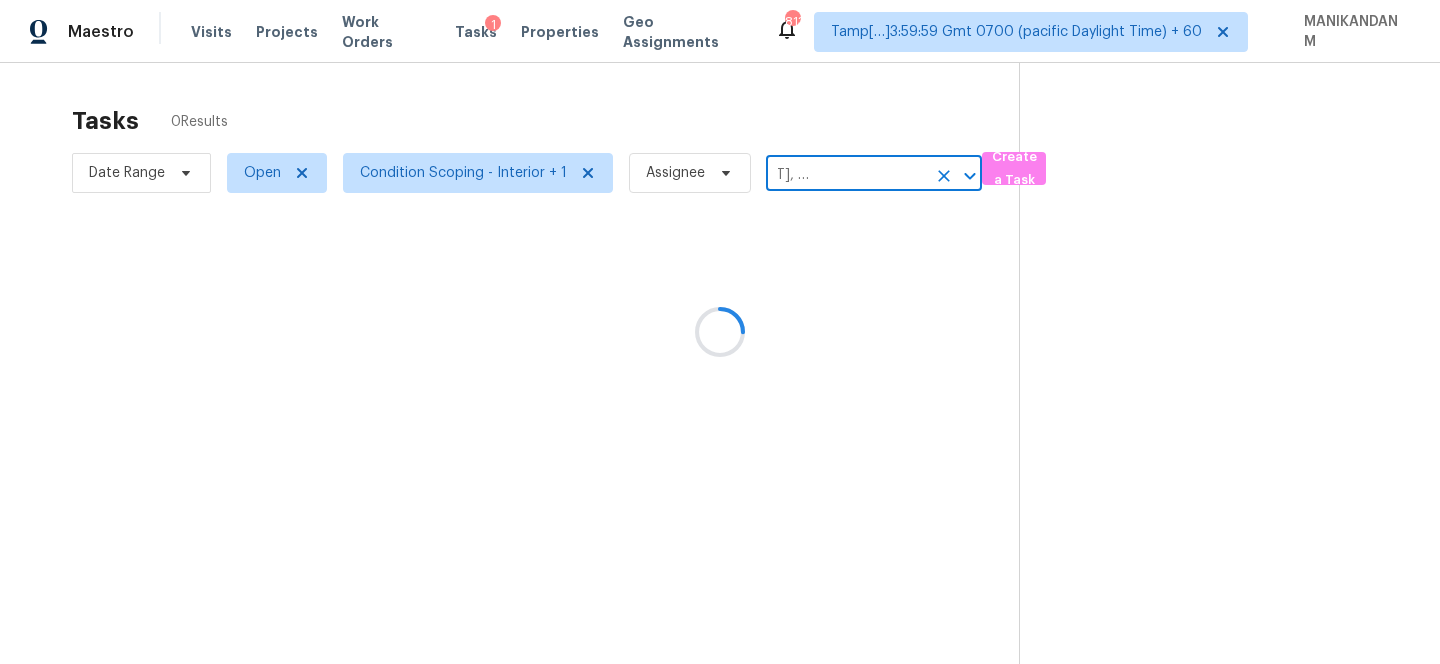 scroll, scrollTop: 0, scrollLeft: 0, axis: both 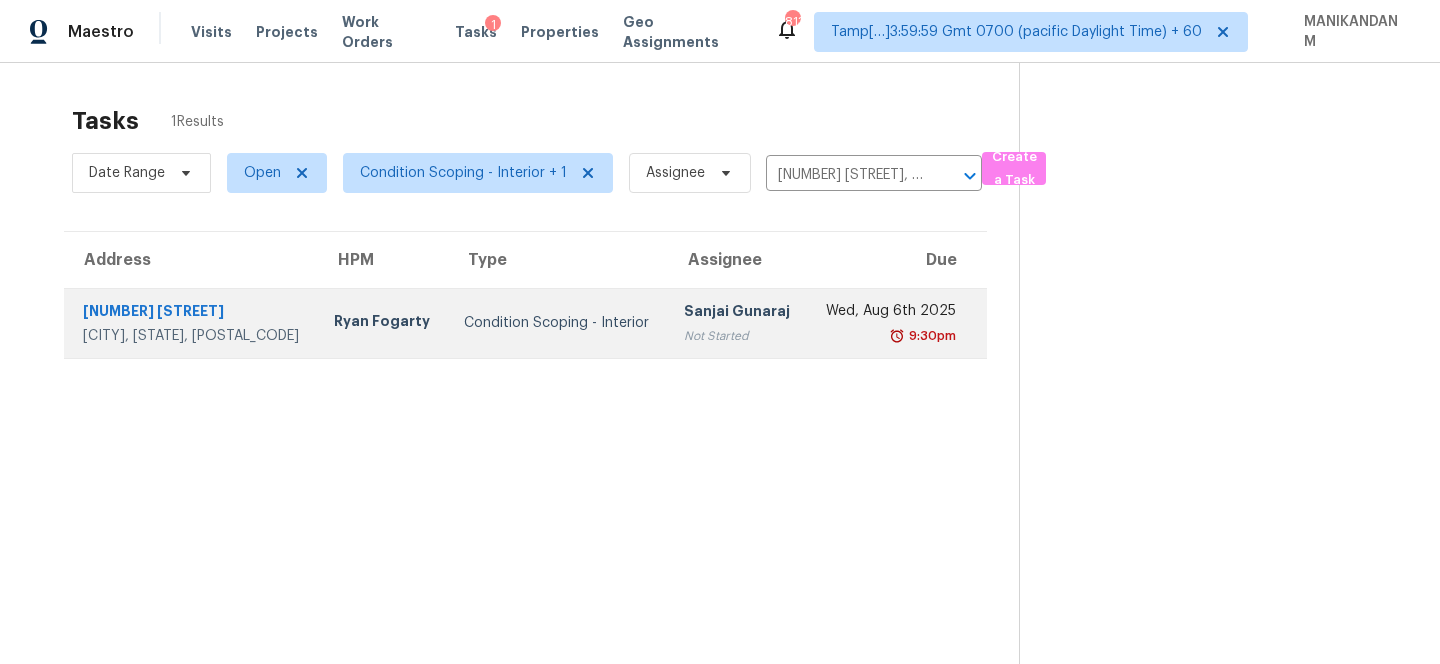click on "9:30pm" at bounding box center (889, 336) 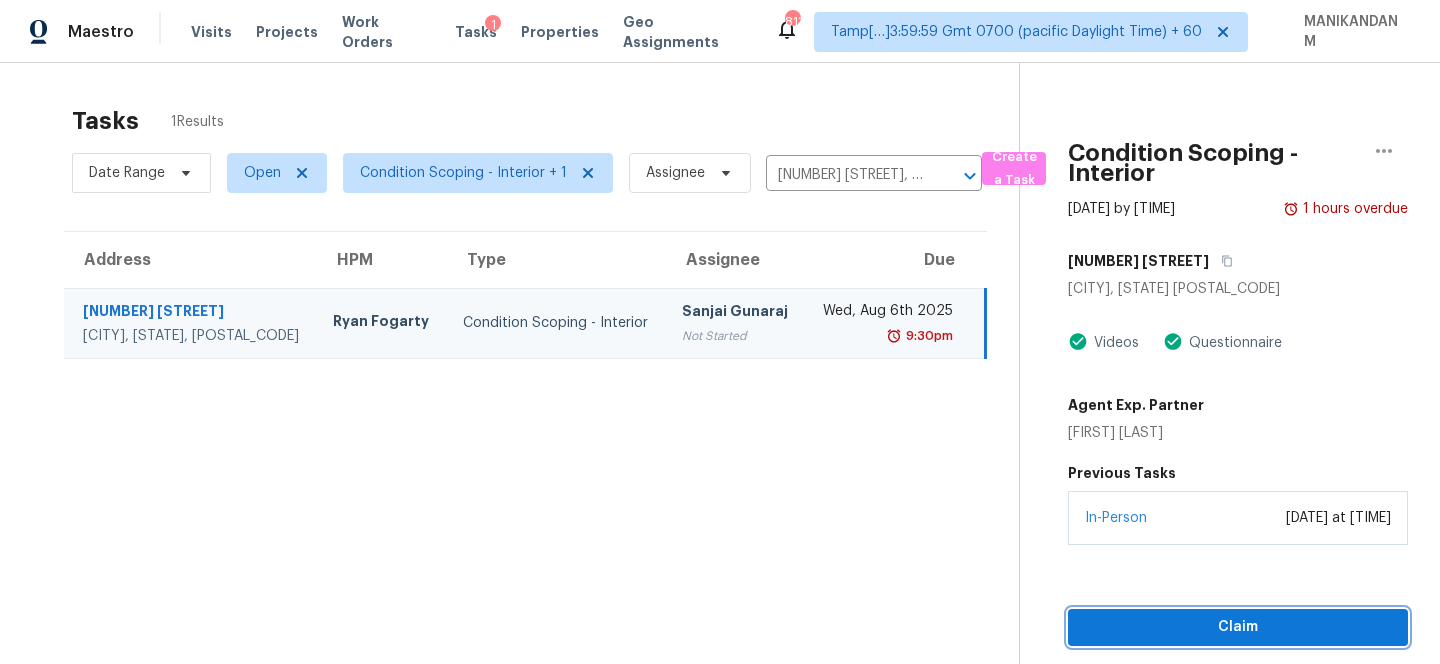 click on "Claim" at bounding box center [1238, 627] 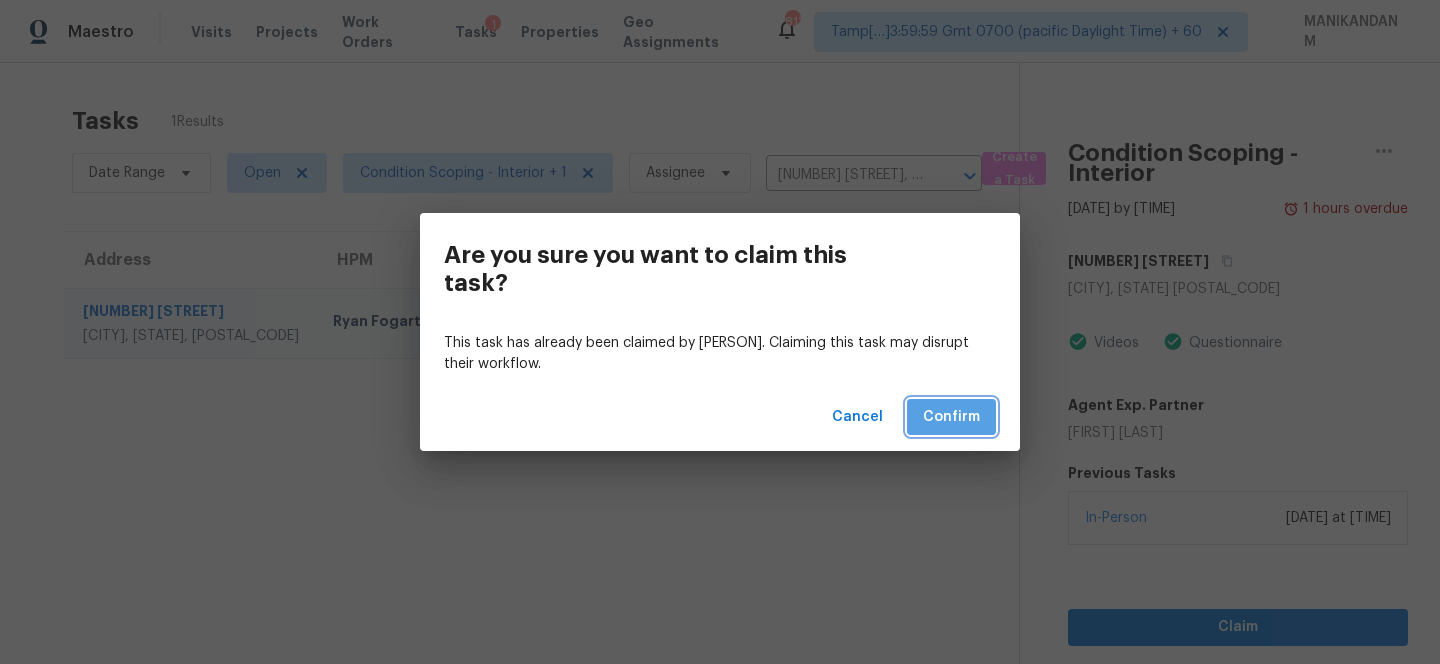 click on "Confirm" at bounding box center (951, 417) 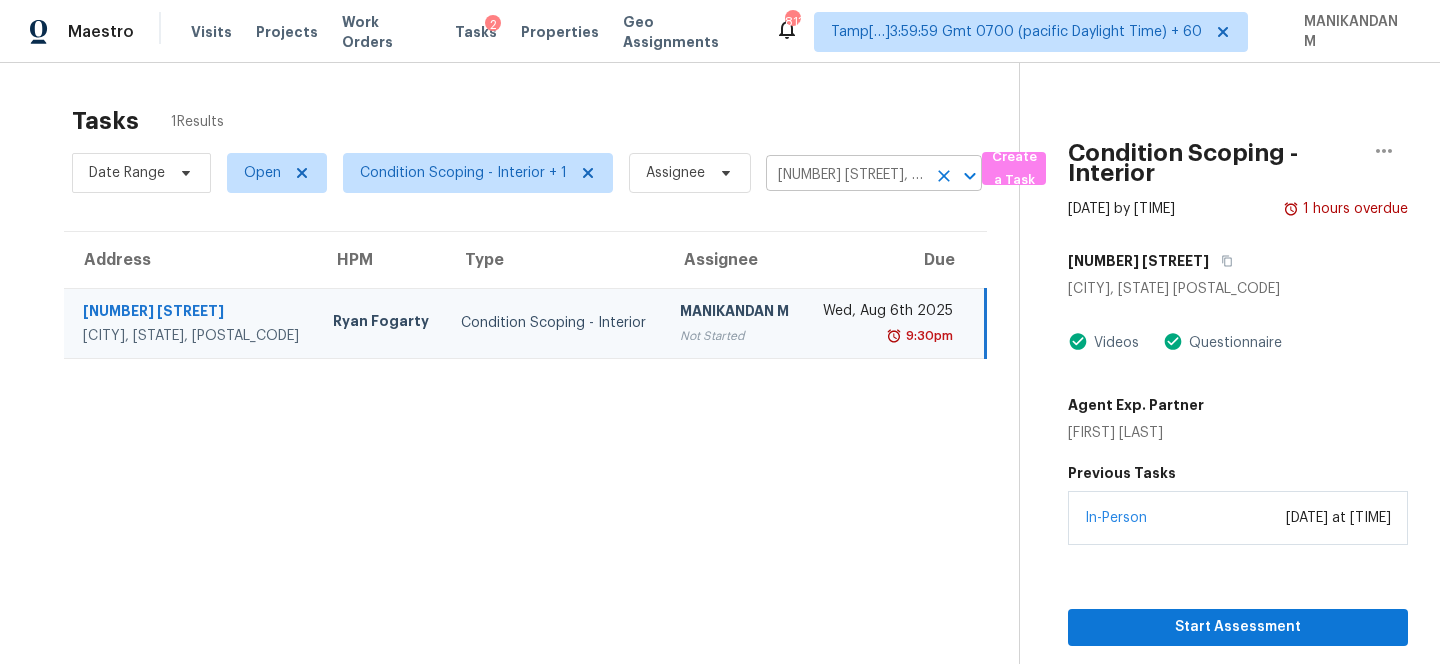 click on "6987 Dalehollow Dr, Lithonia, GA 30058" at bounding box center [846, 175] 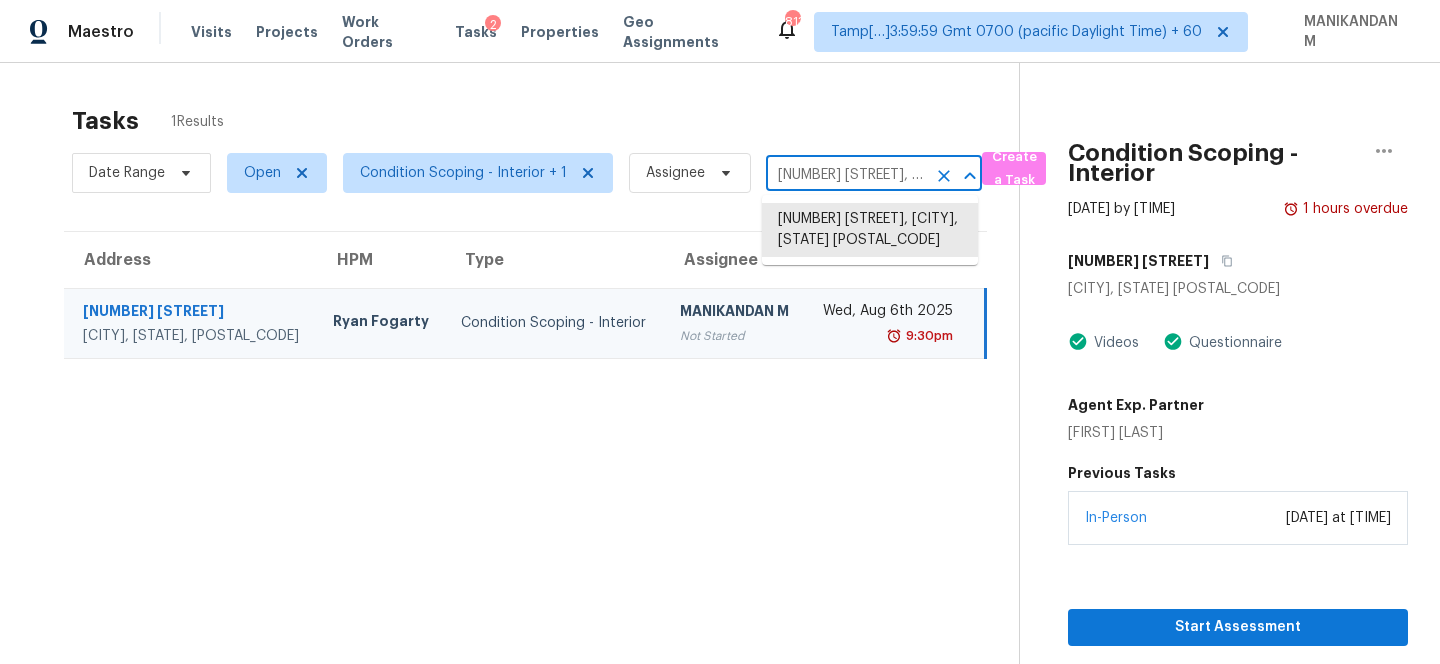 click on "6987 Dalehollow Dr, Lithonia, GA 30058" at bounding box center [846, 175] 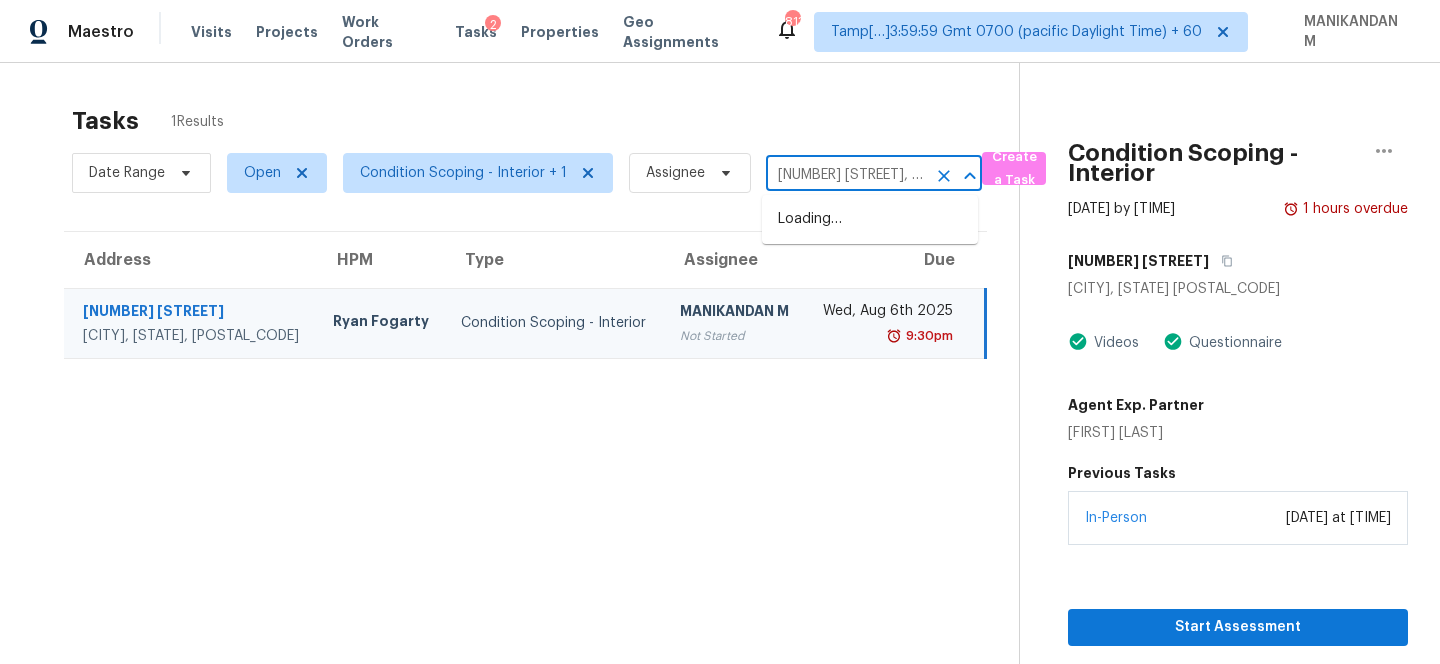 scroll, scrollTop: 0, scrollLeft: 101, axis: horizontal 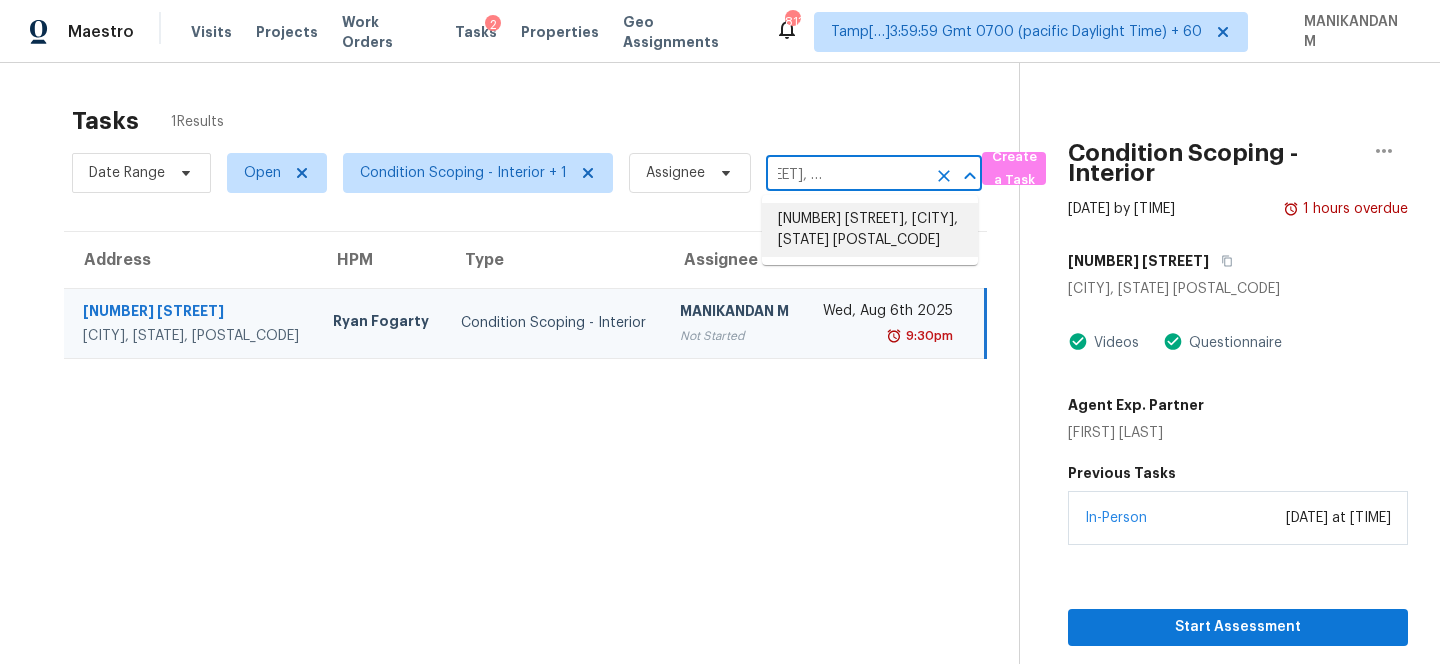 click on "6262 E Calle Silvosa, Tucson, AZ 85711" at bounding box center [870, 230] 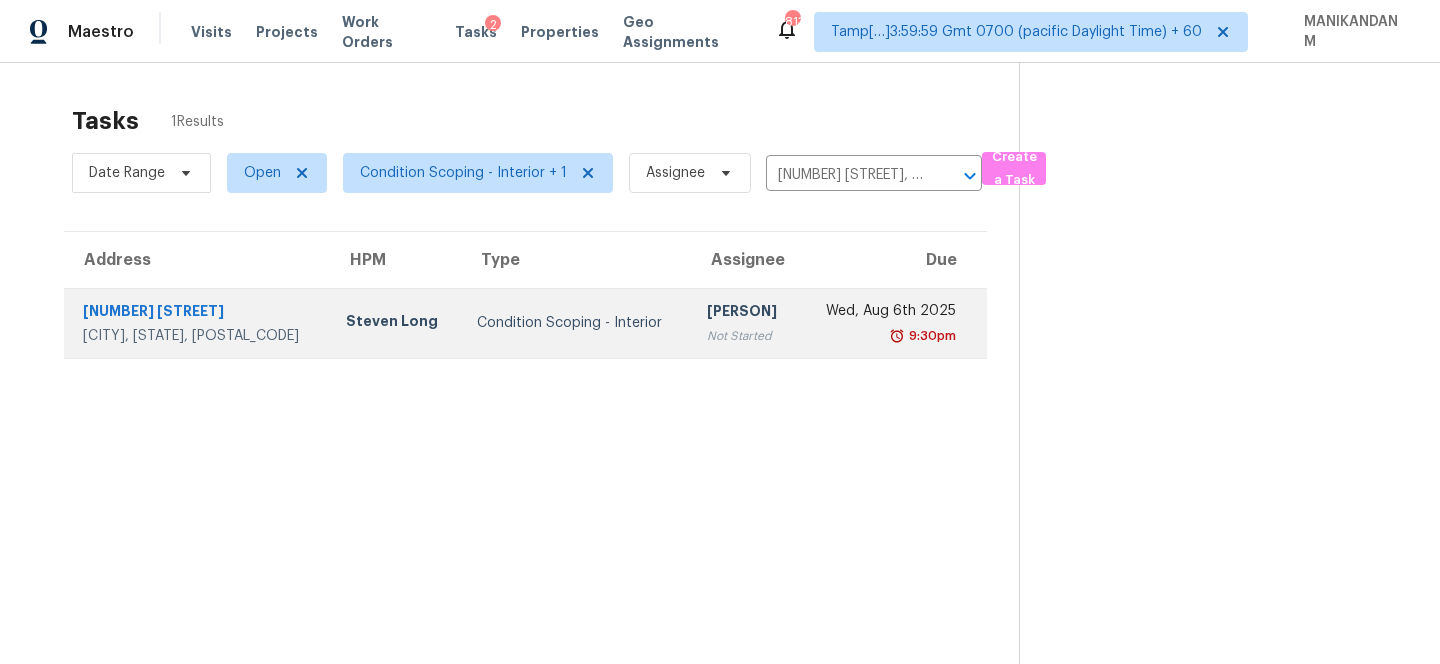click on "Anbu Jebakumar S Not Started" at bounding box center [745, 323] 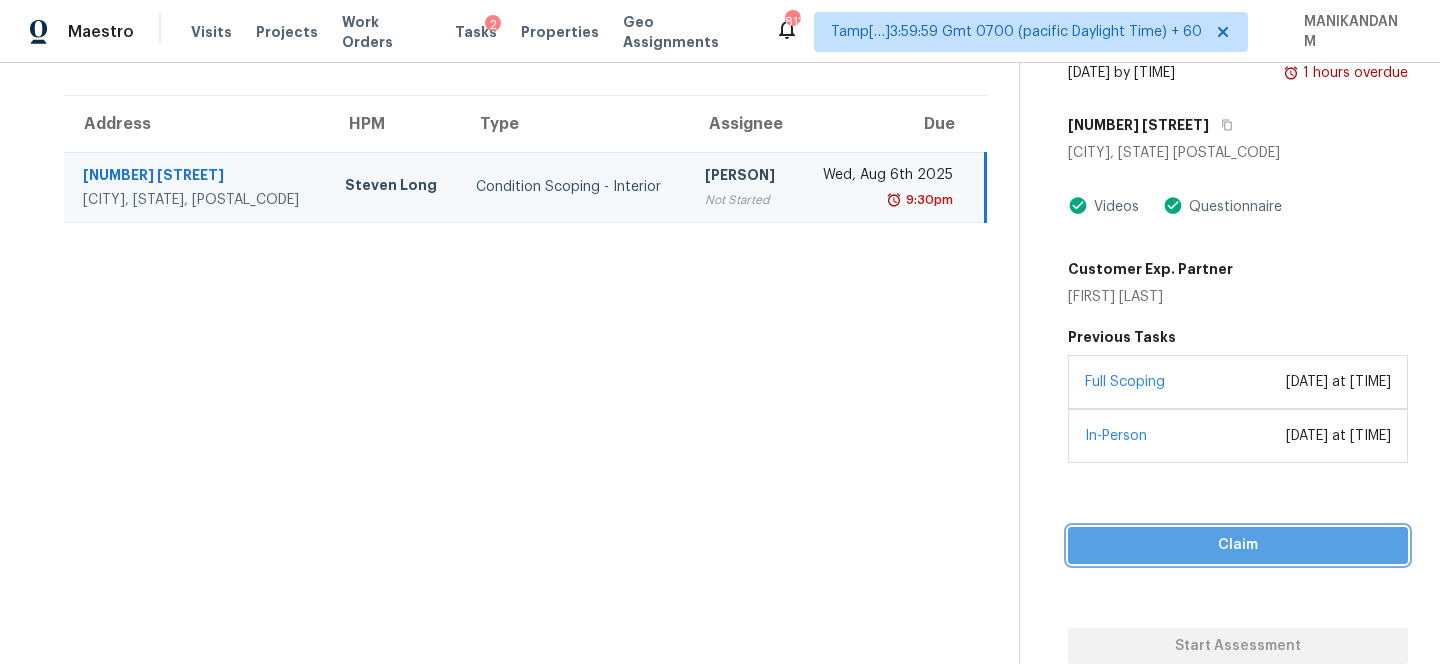 click on "Claim" at bounding box center (1238, 545) 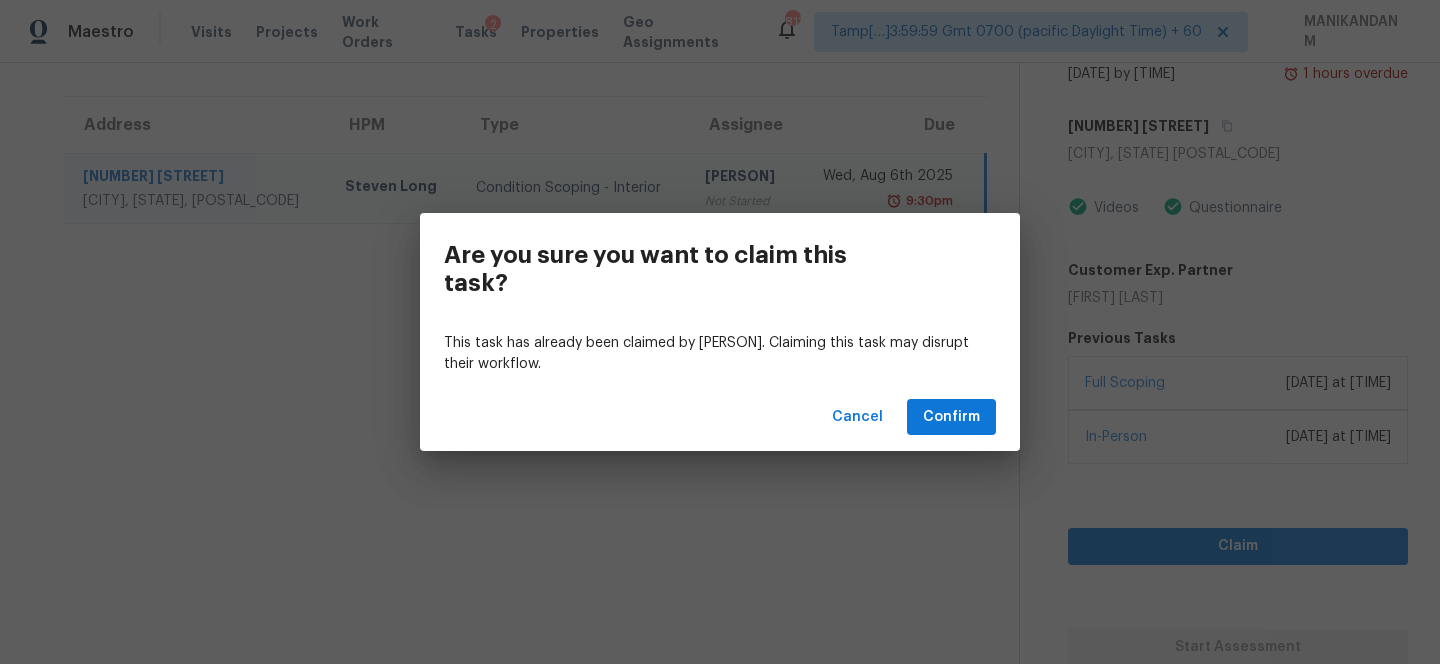 scroll, scrollTop: 136, scrollLeft: 0, axis: vertical 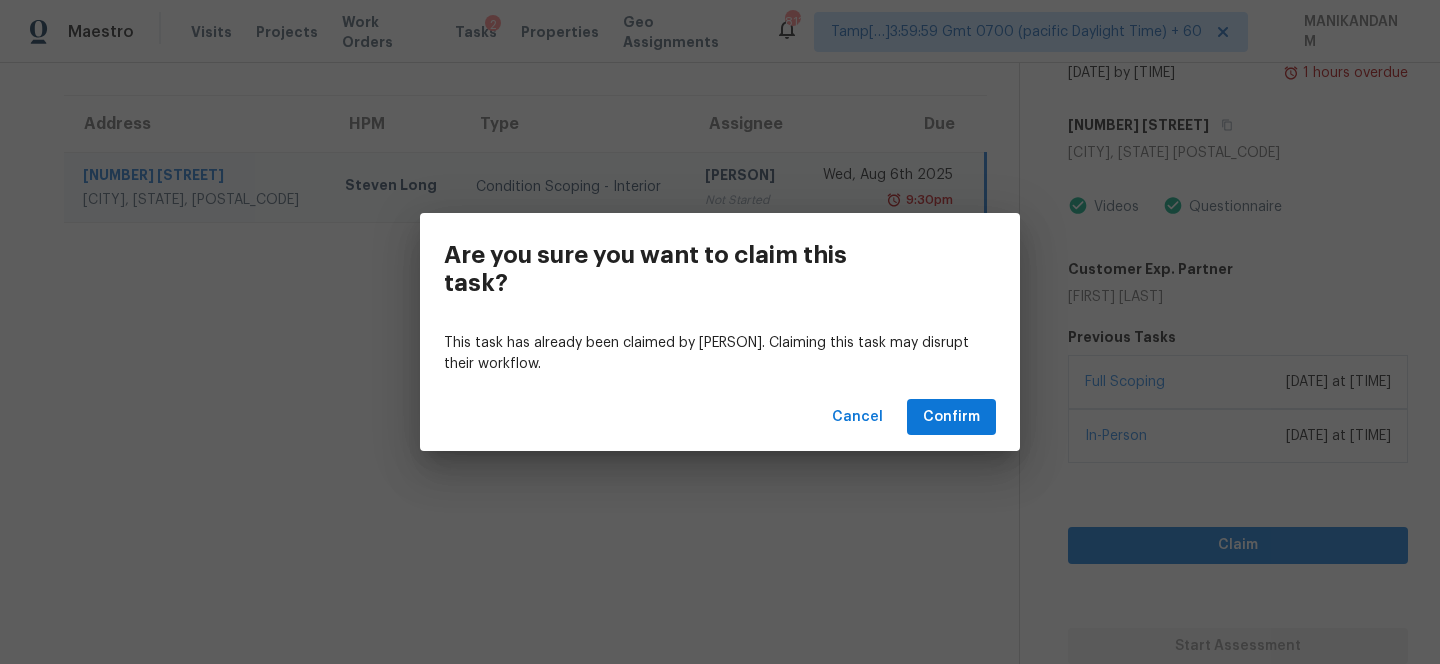 click on "Cancel Confirm" at bounding box center [720, 417] 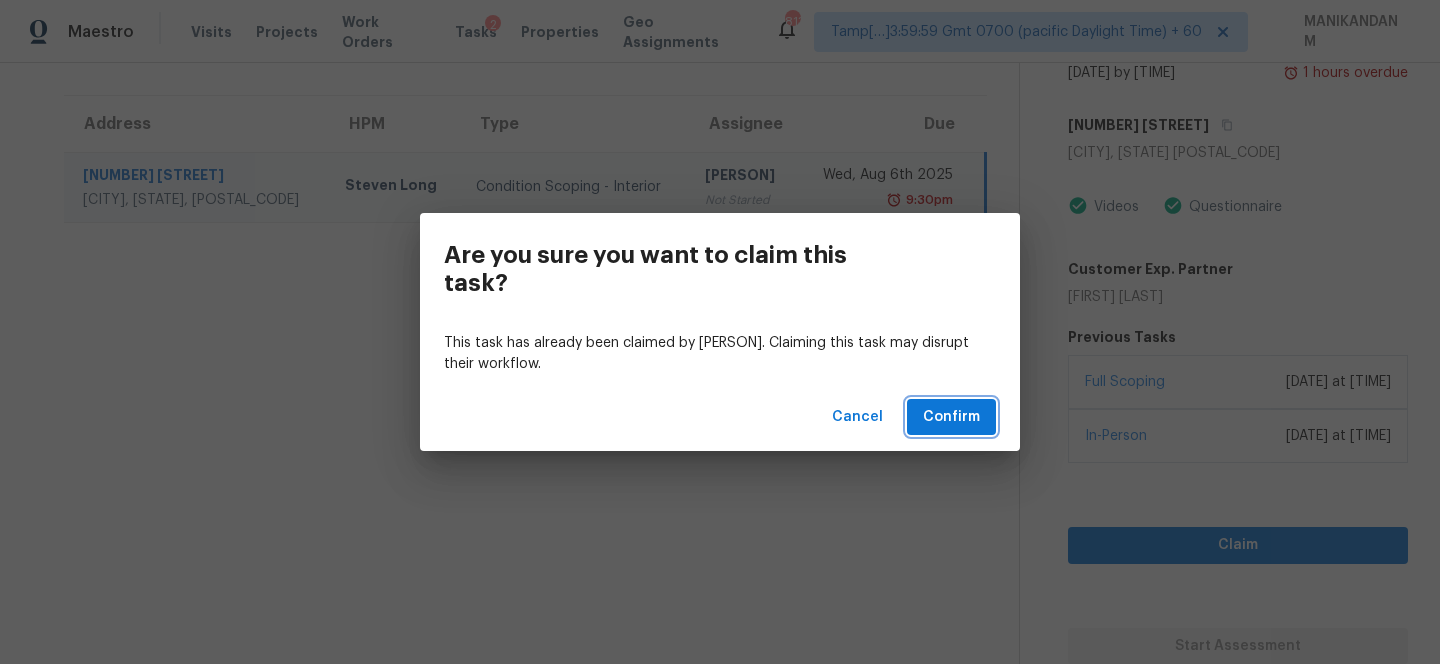click on "Confirm" at bounding box center (951, 417) 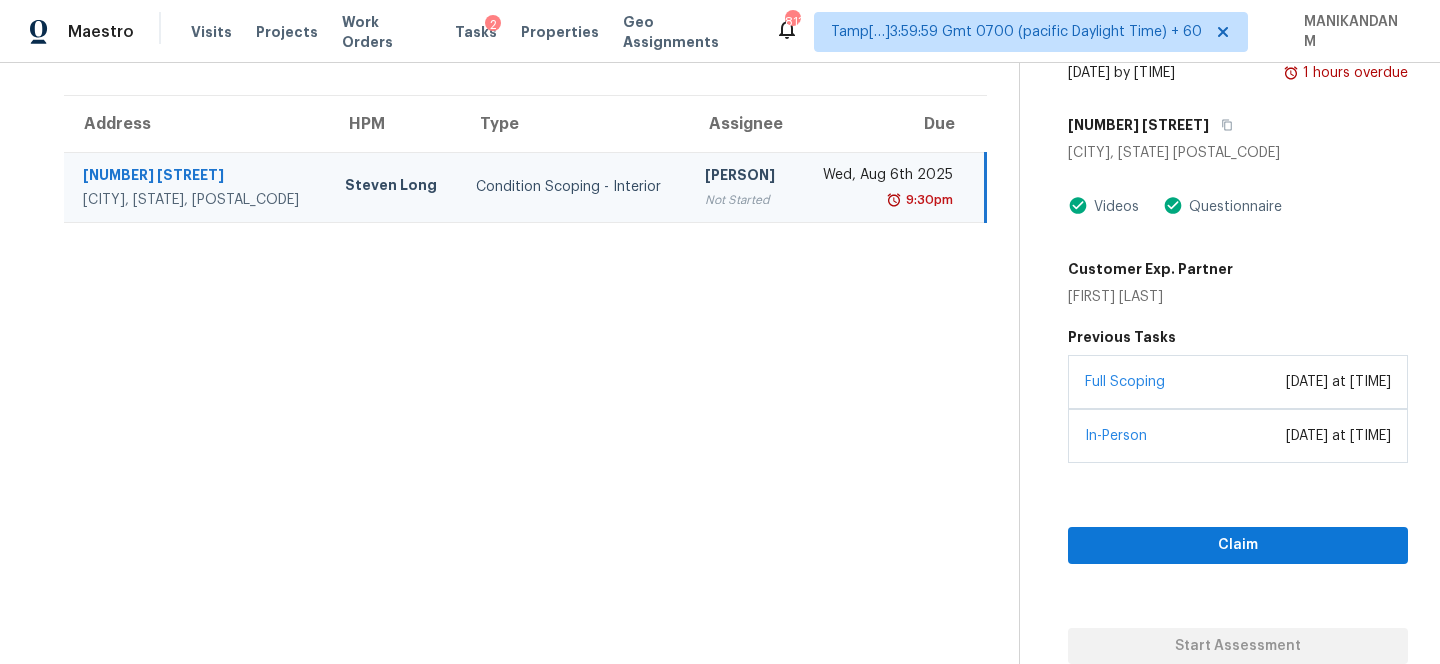 scroll, scrollTop: 63, scrollLeft: 0, axis: vertical 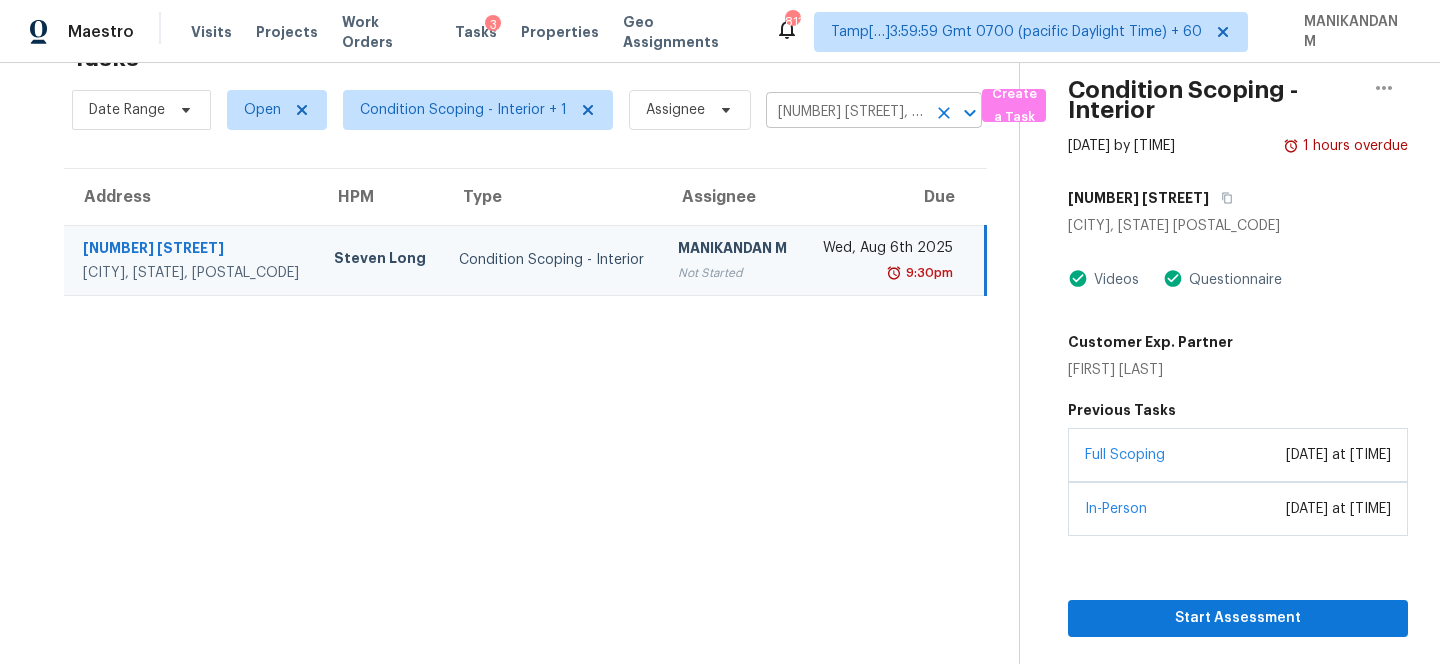 click on "6262 E Calle Silvosa, Tucson, AZ 85711" at bounding box center (846, 112) 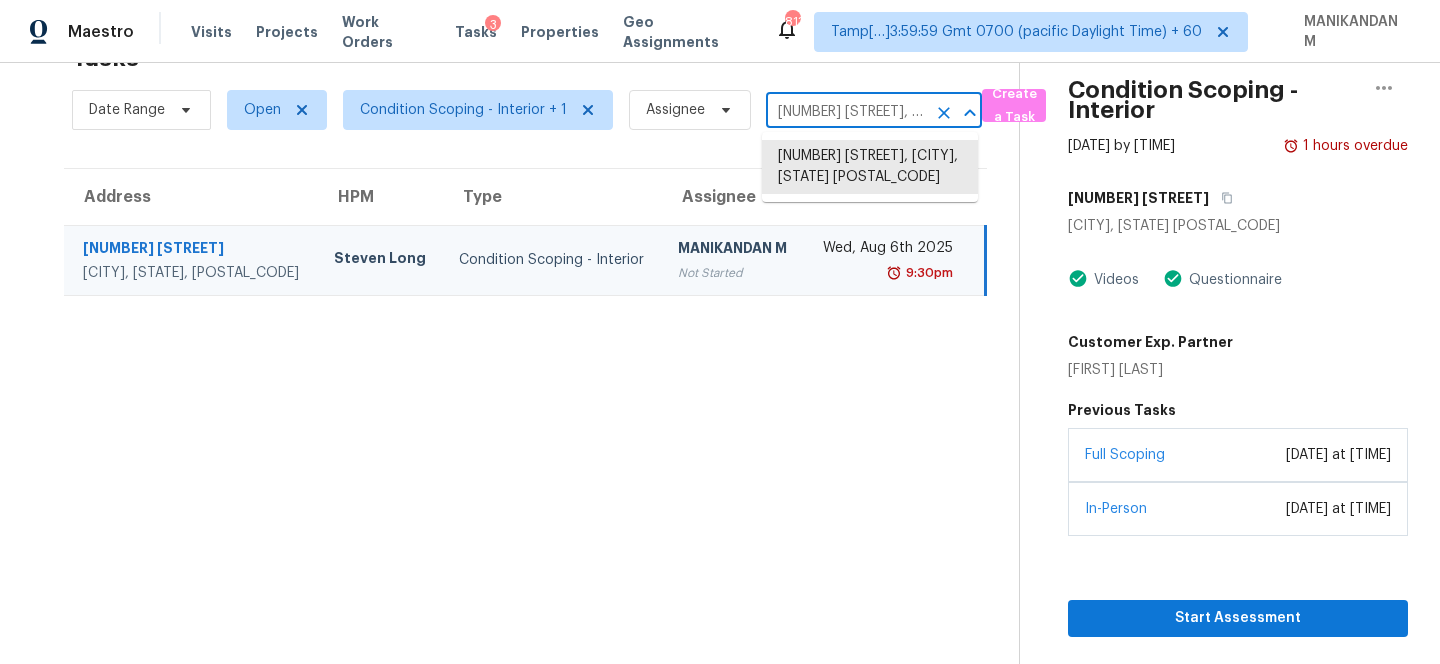 click on "6262 E Calle Silvosa, Tucson, AZ 85711" at bounding box center (846, 112) 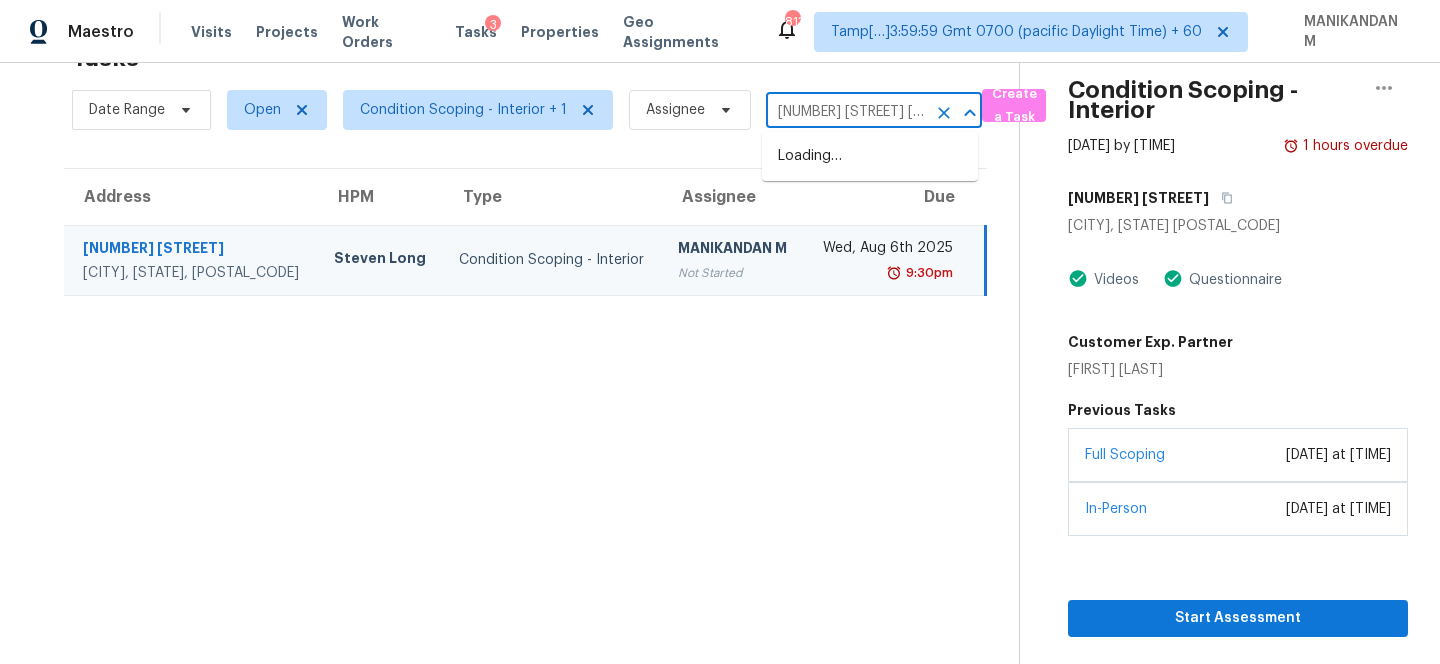 scroll, scrollTop: 0, scrollLeft: 72, axis: horizontal 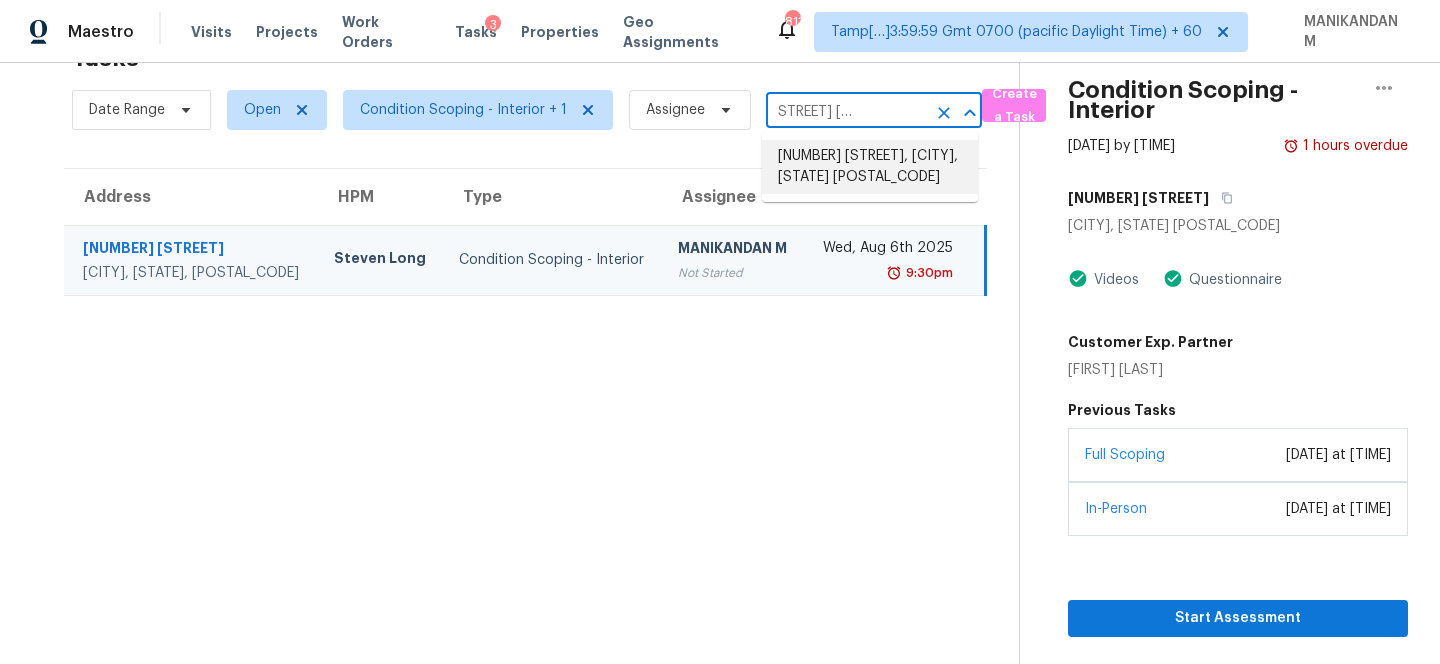 click on "795 Fairwood St, Inkster, MI 48141" at bounding box center [870, 167] 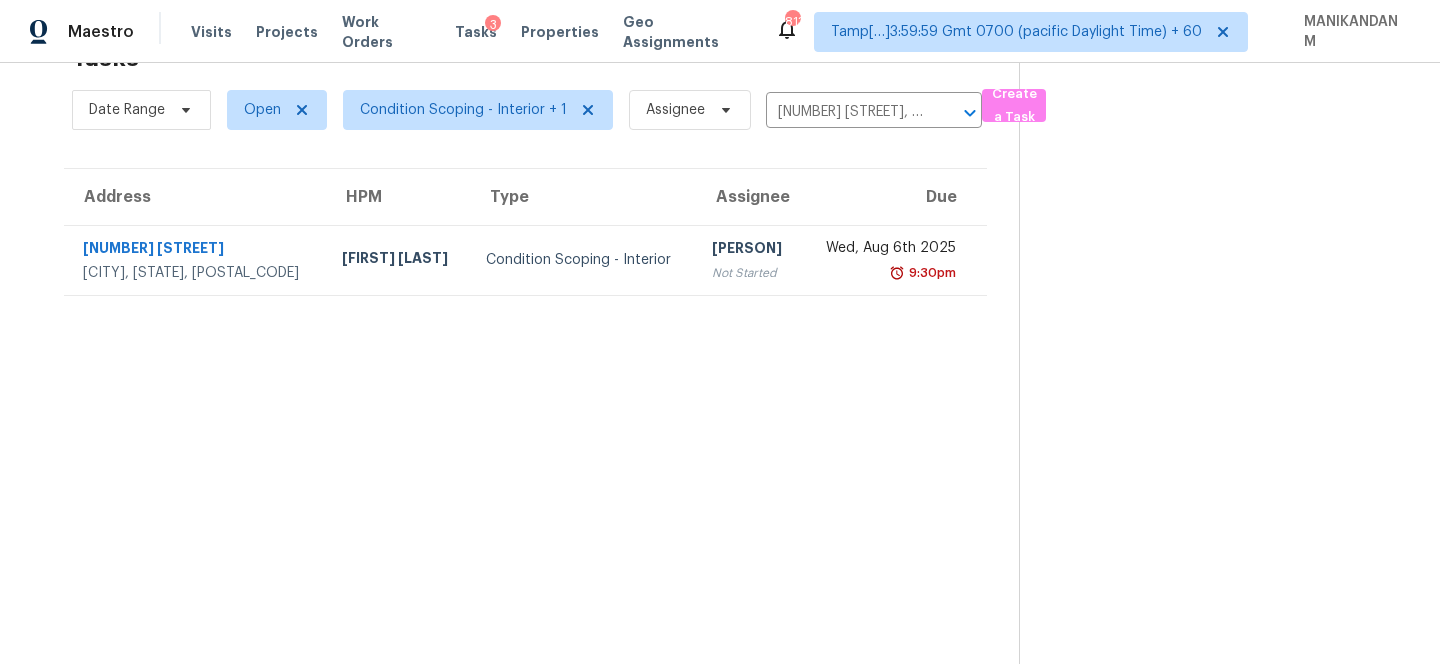 click on "Not Started" at bounding box center [749, 273] 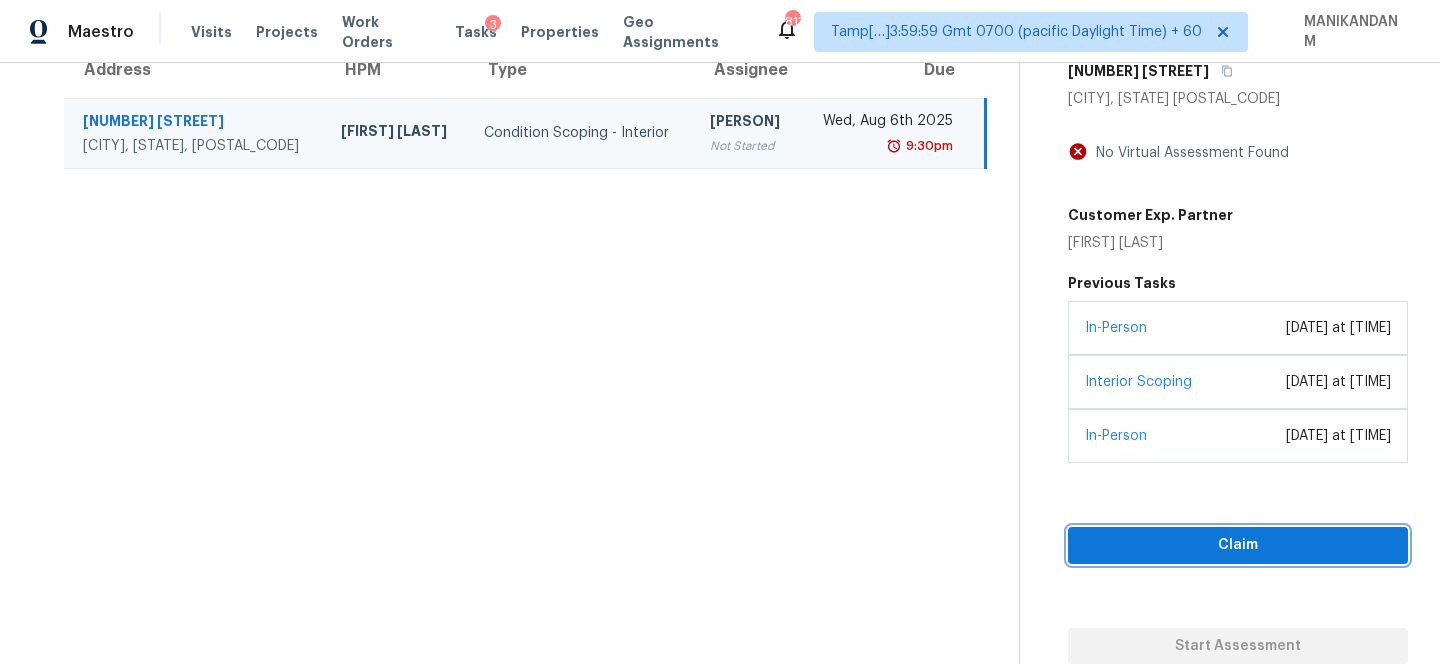 click on "Claim" at bounding box center [1238, 545] 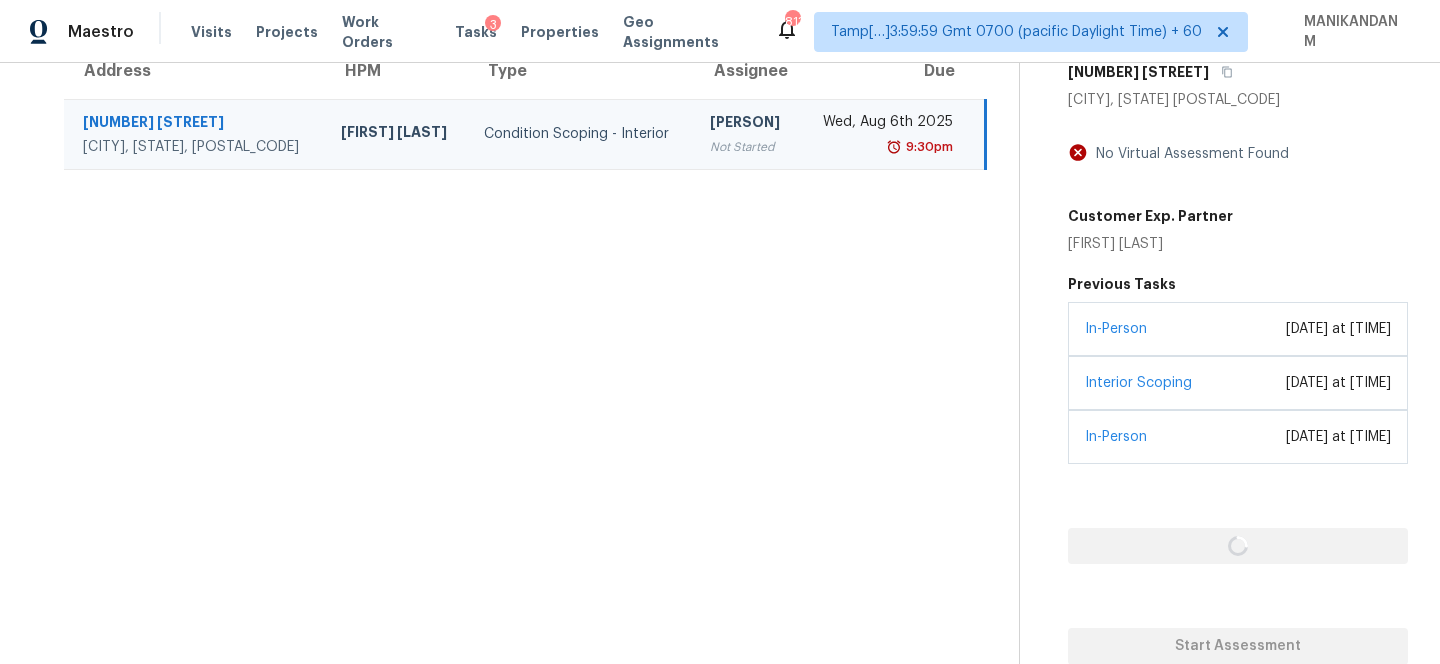 scroll, scrollTop: 190, scrollLeft: 0, axis: vertical 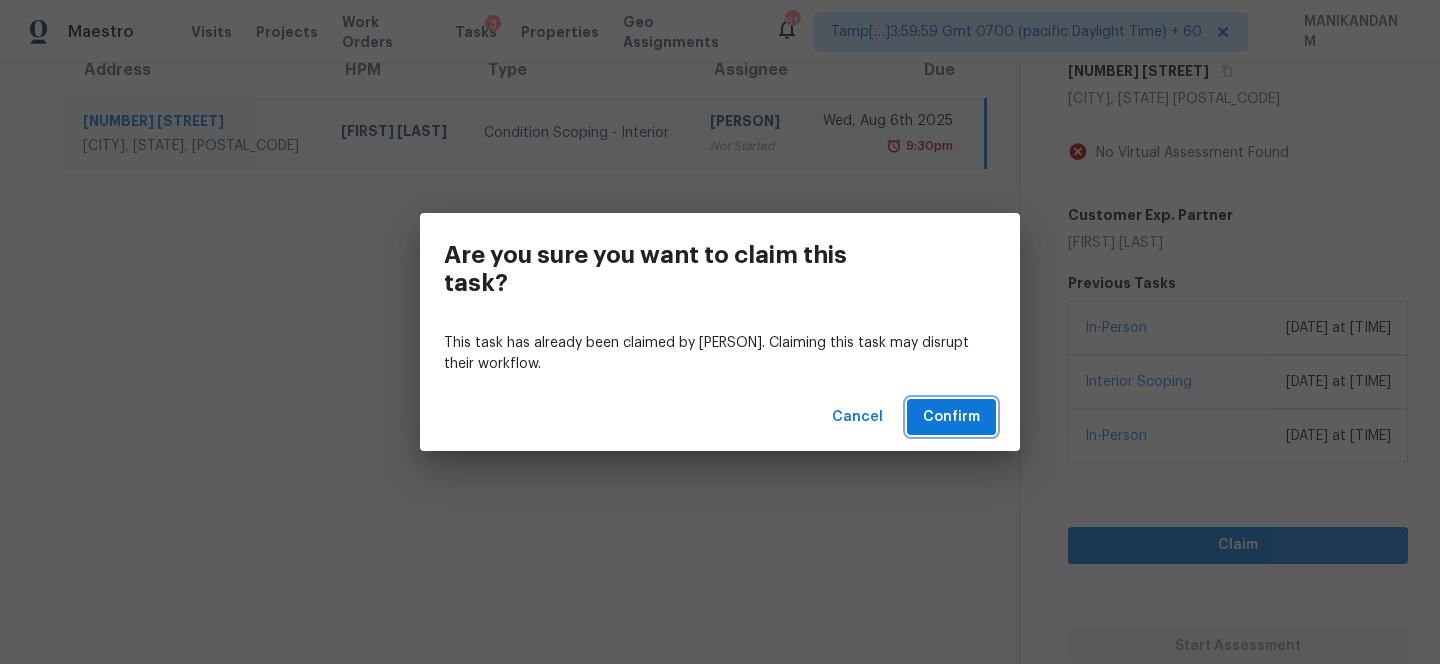 click on "Confirm" at bounding box center (951, 417) 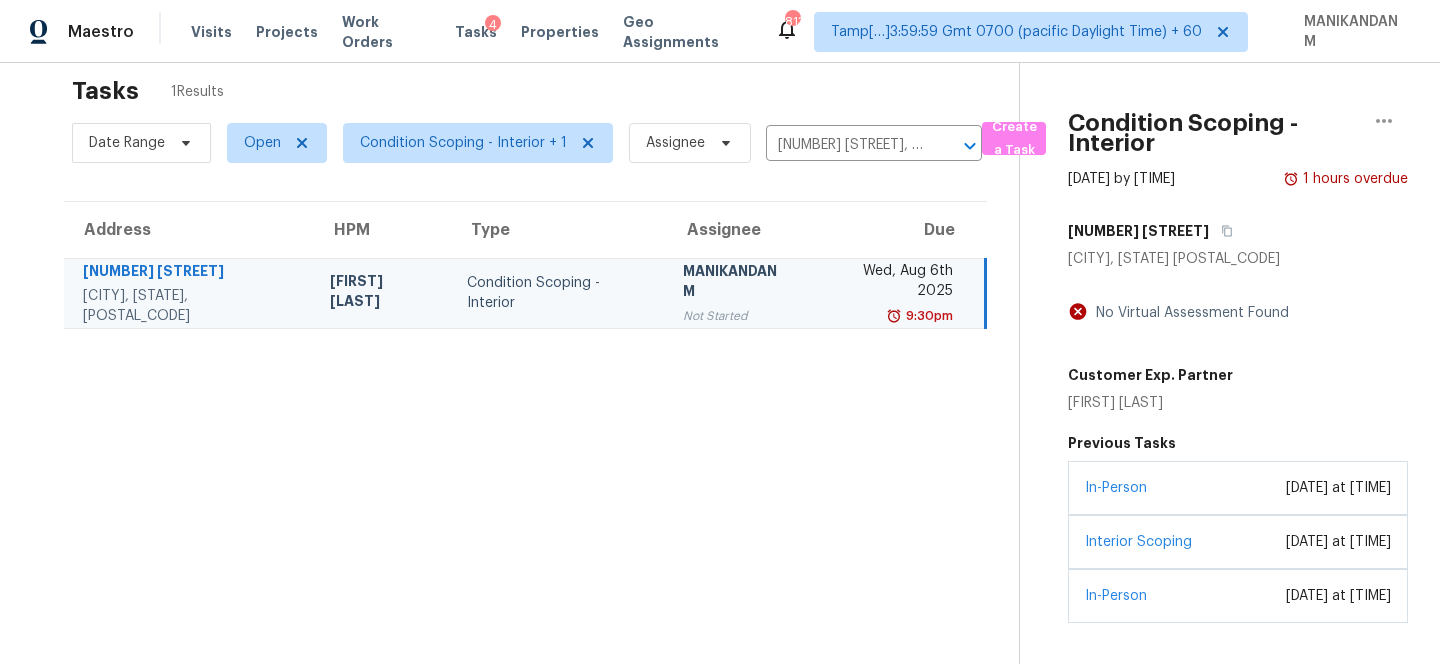 scroll, scrollTop: 14, scrollLeft: 0, axis: vertical 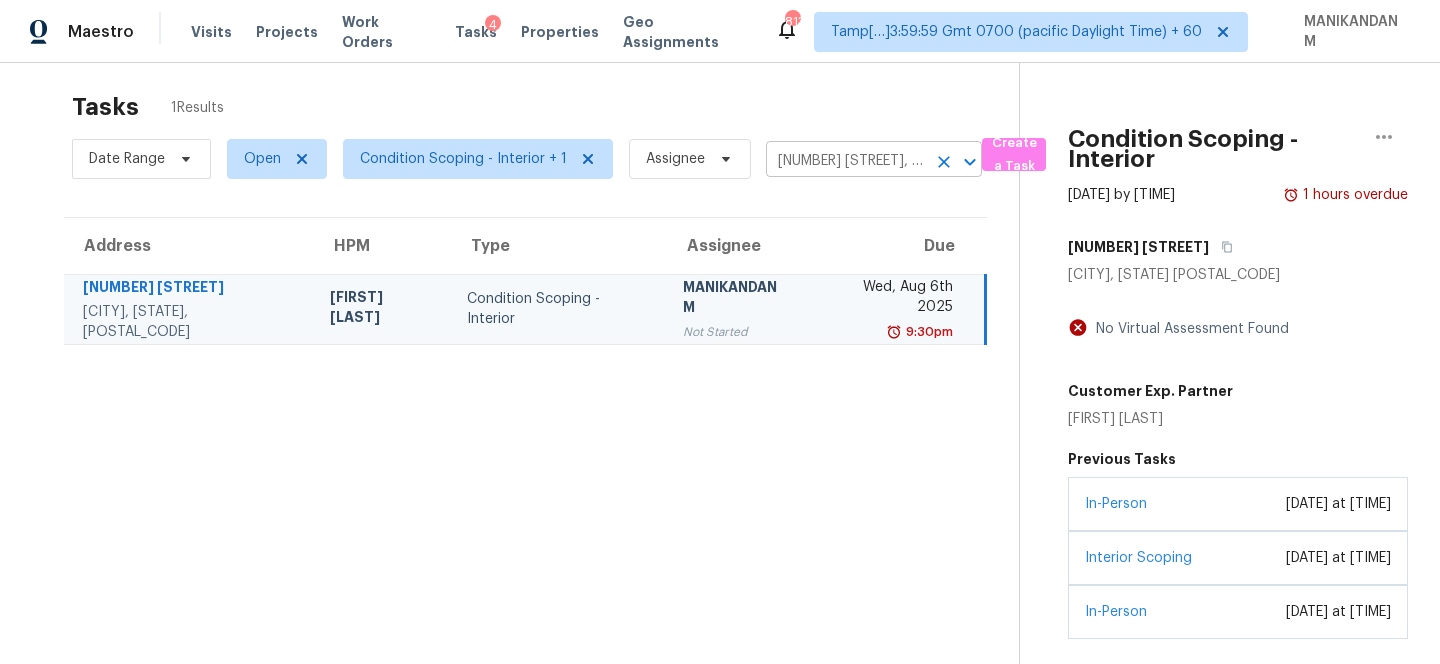 click 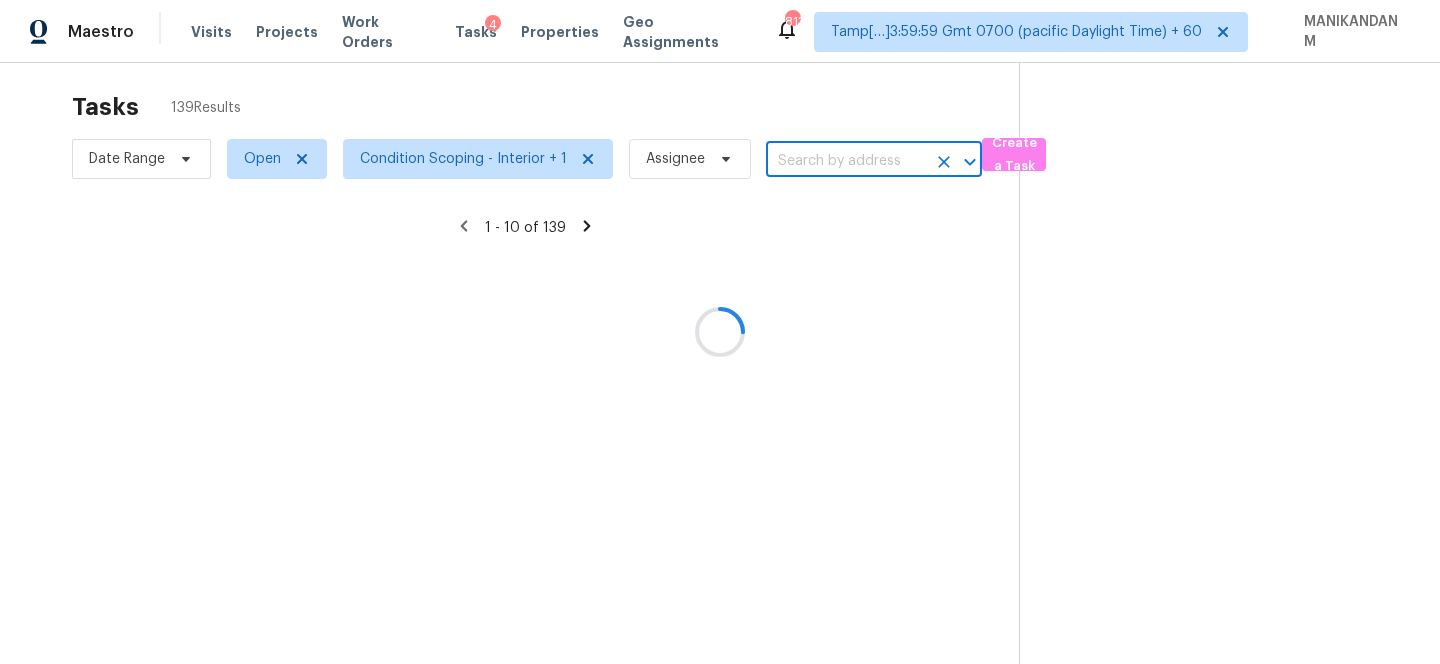 scroll, scrollTop: 0, scrollLeft: 0, axis: both 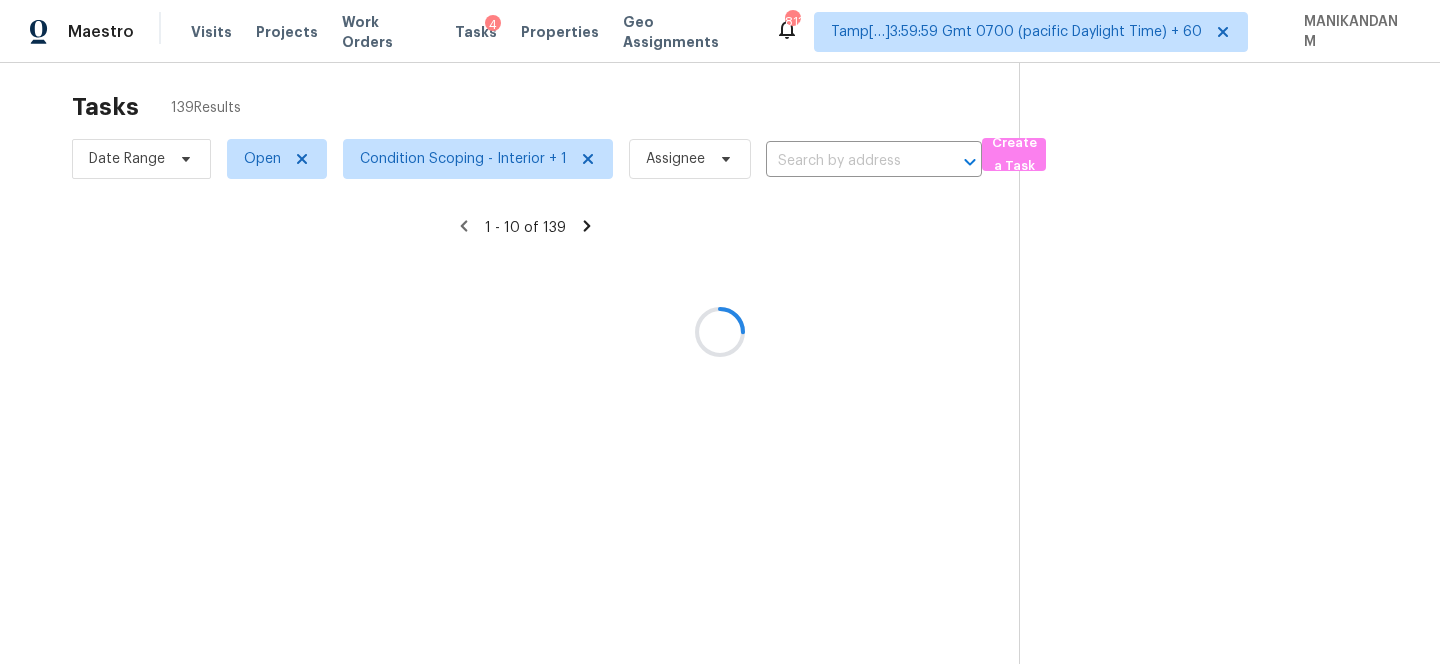 click at bounding box center (720, 332) 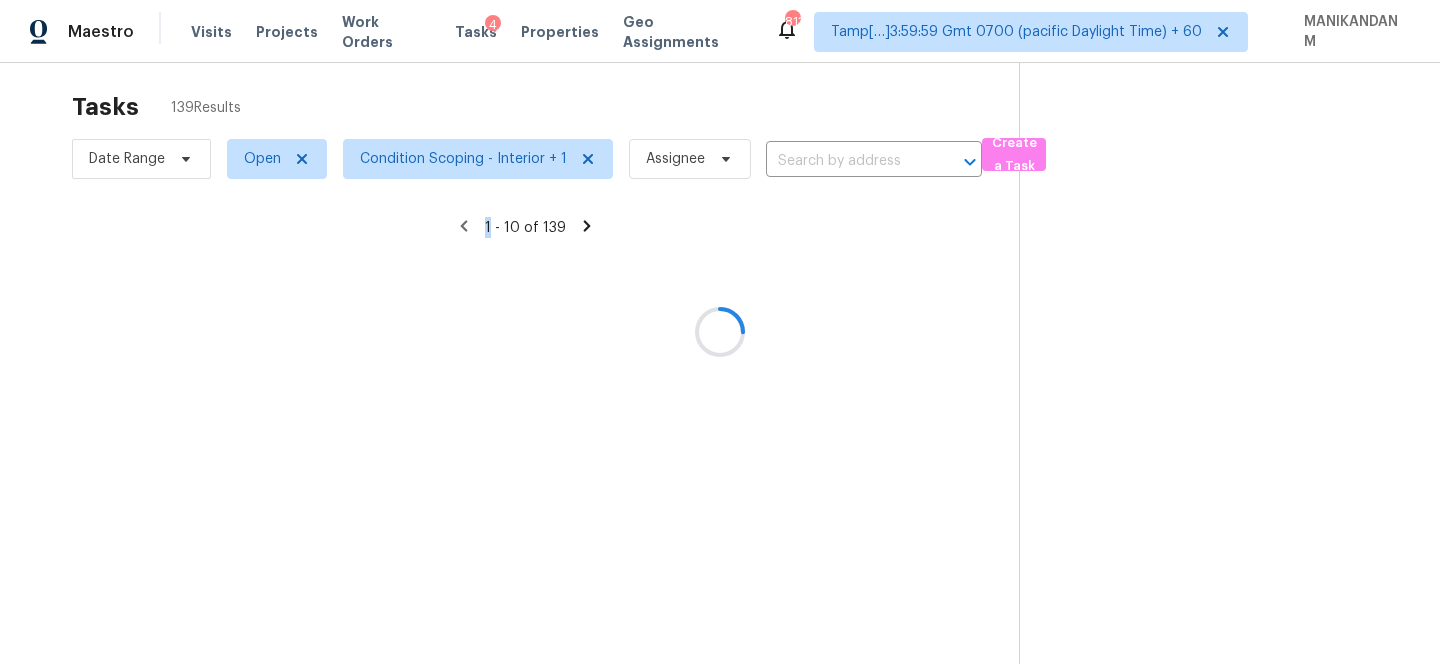 click at bounding box center (720, 332) 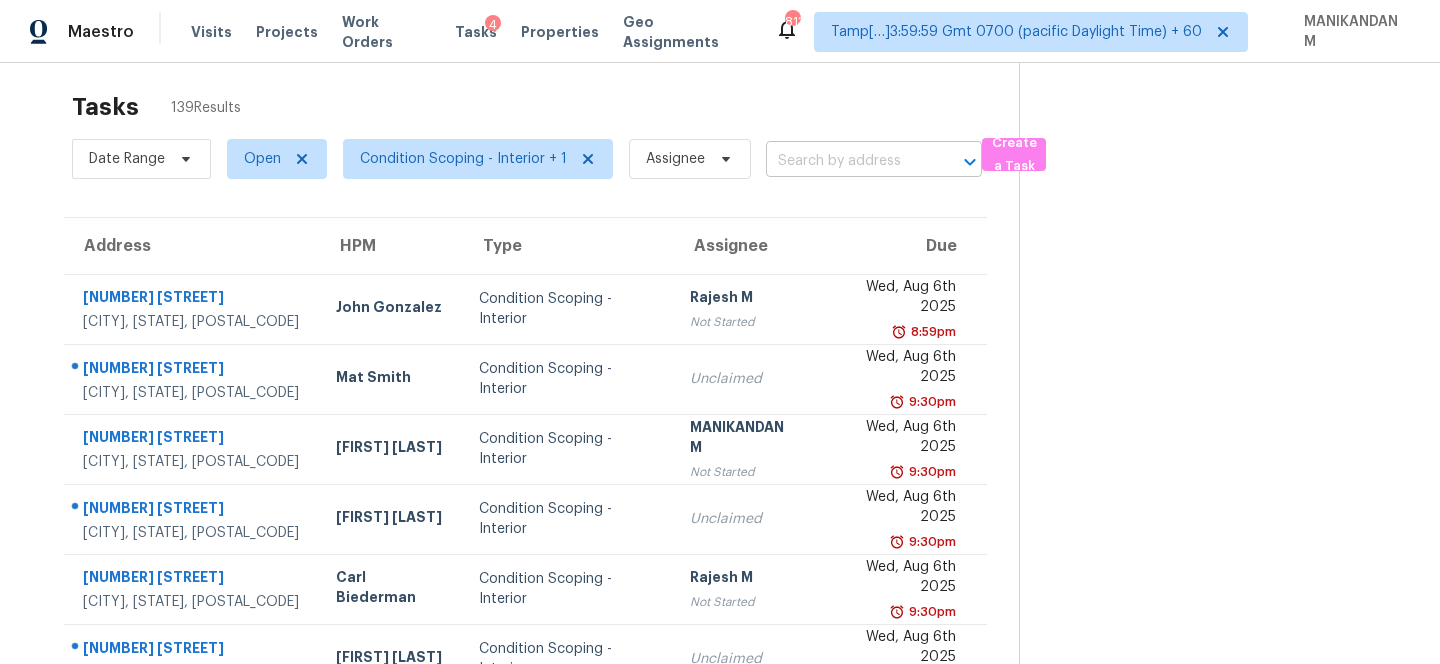 click at bounding box center (846, 161) 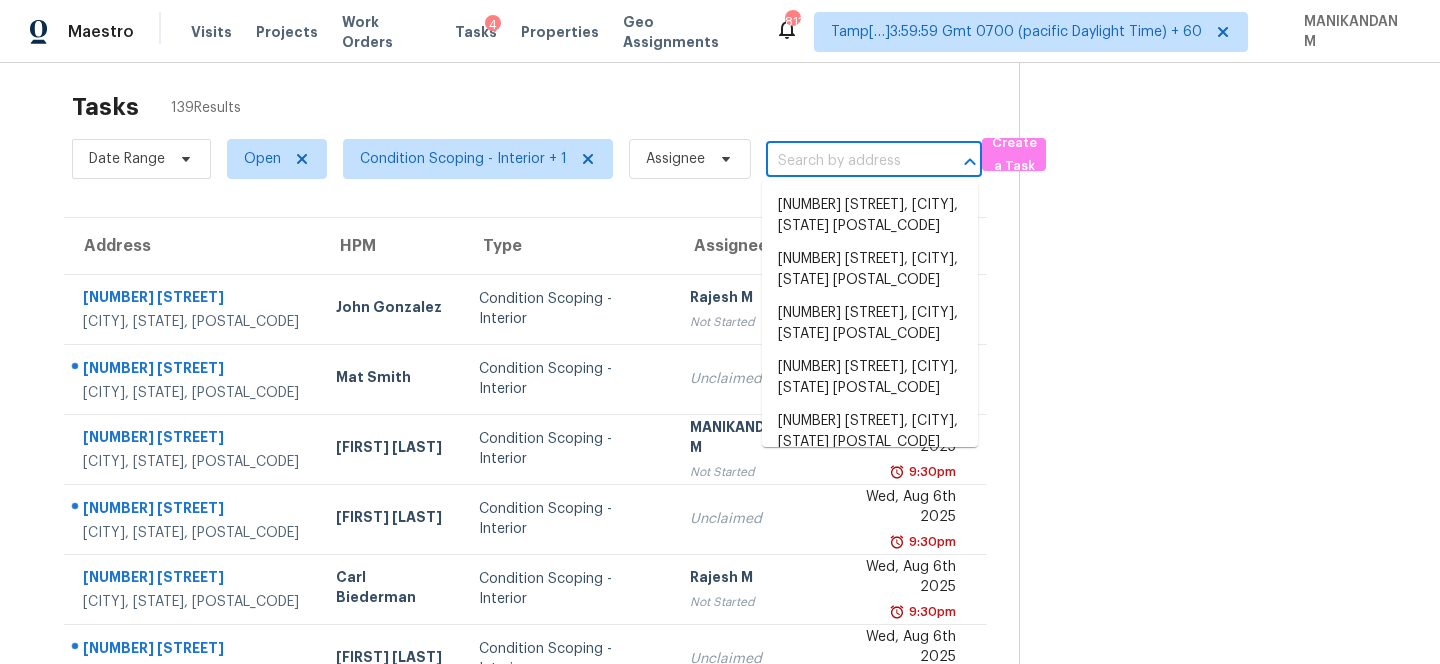 paste on "[NUMBER] [STREET] [CITY], [STATE], [POSTAL_CODE]" 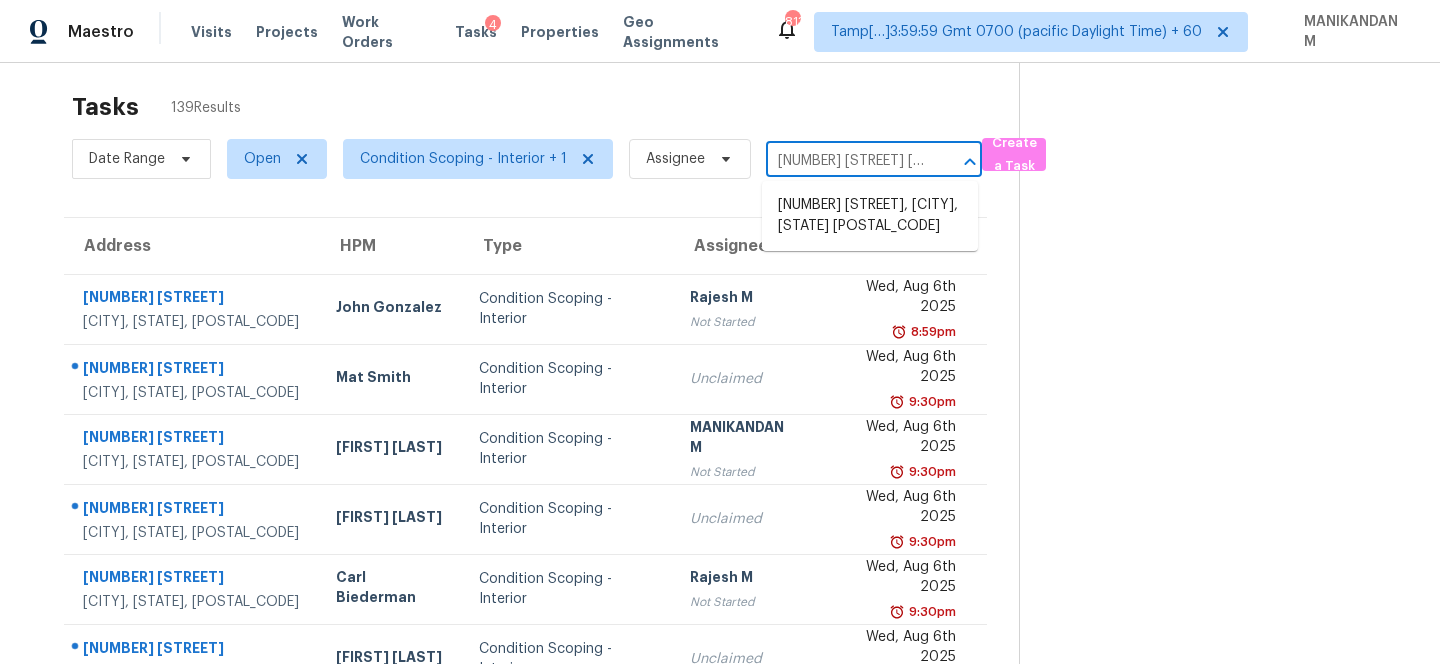 scroll, scrollTop: 0, scrollLeft: 63, axis: horizontal 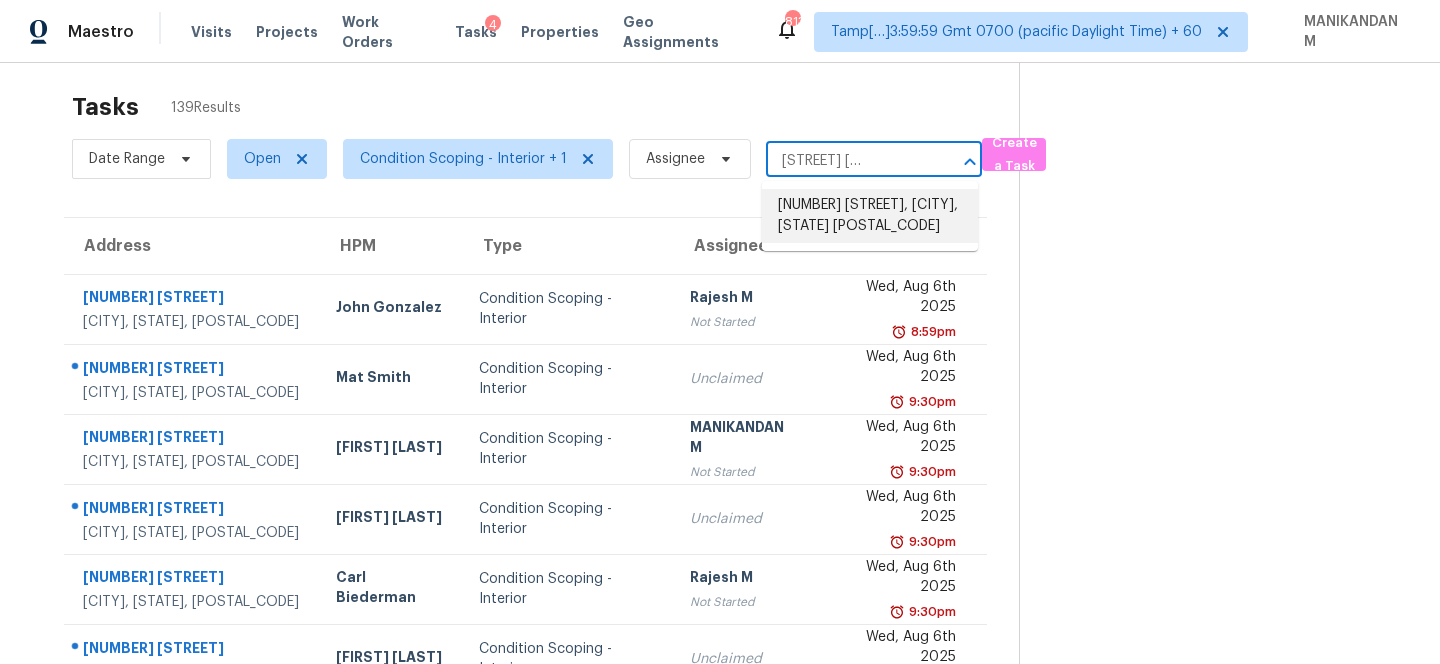click on "[NUMBER] [STREET], [CITY], [STATE] [POSTAL_CODE]" at bounding box center (870, 216) 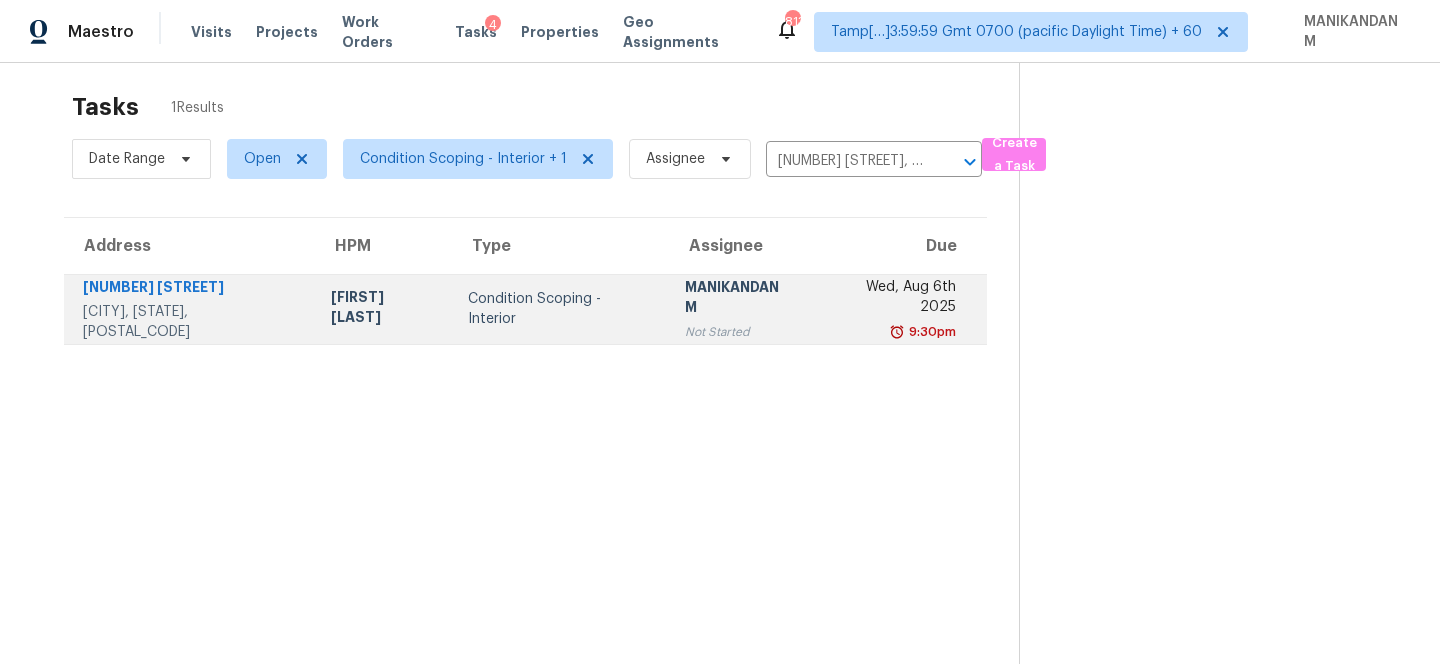 click on "Wed, Aug 6th 2025" at bounding box center (891, 299) 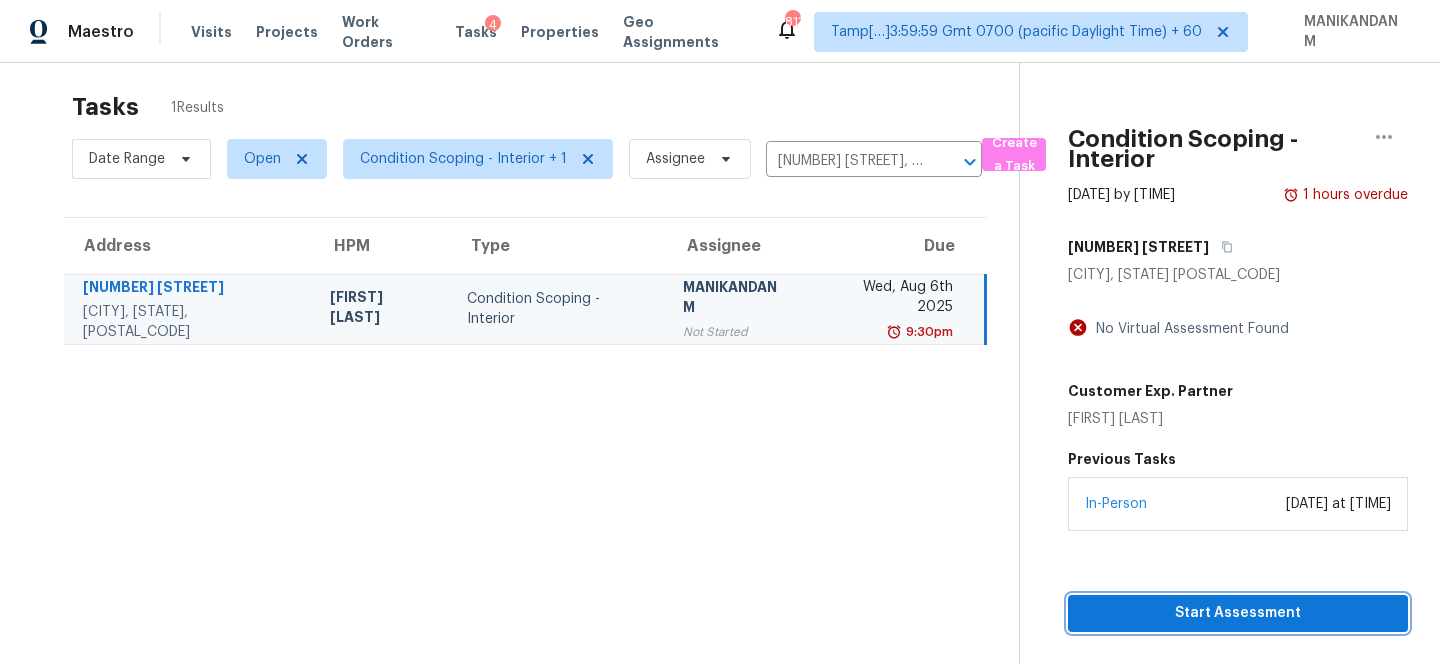 click on "Start Assessment" at bounding box center [1238, 613] 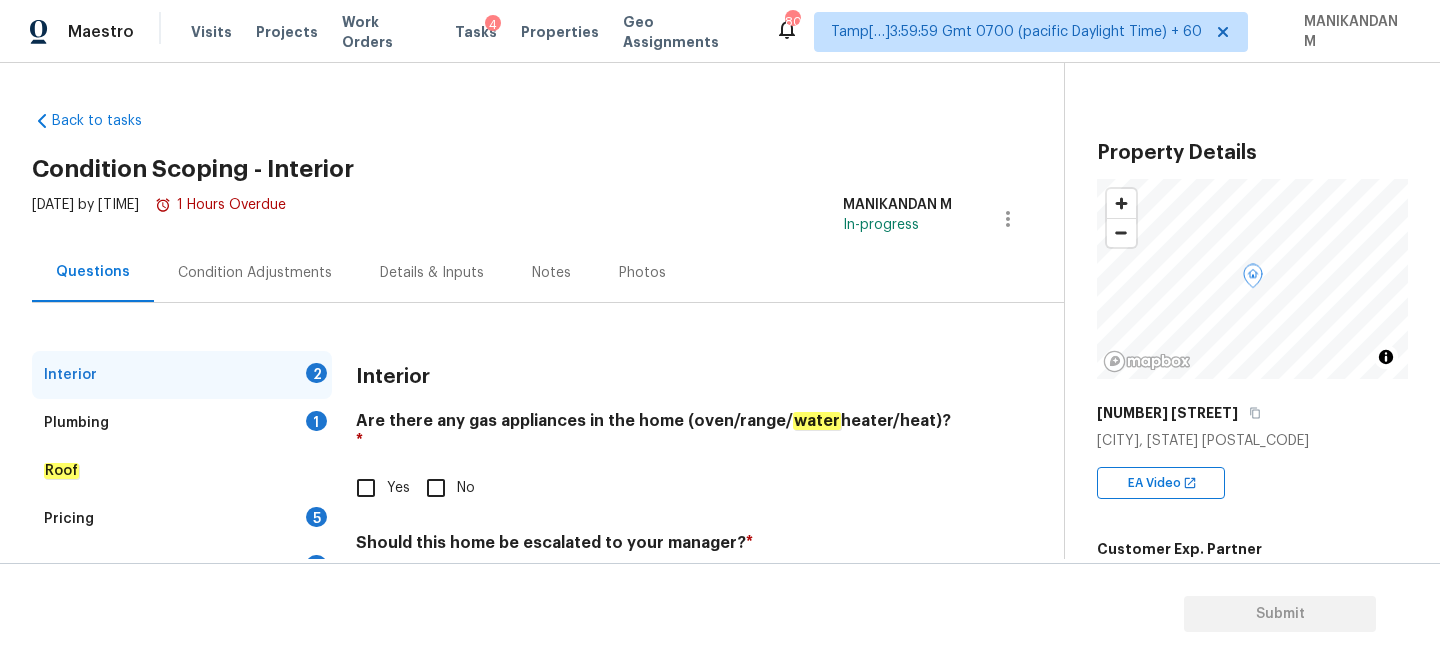 click on "Condition Adjustments" at bounding box center [255, 273] 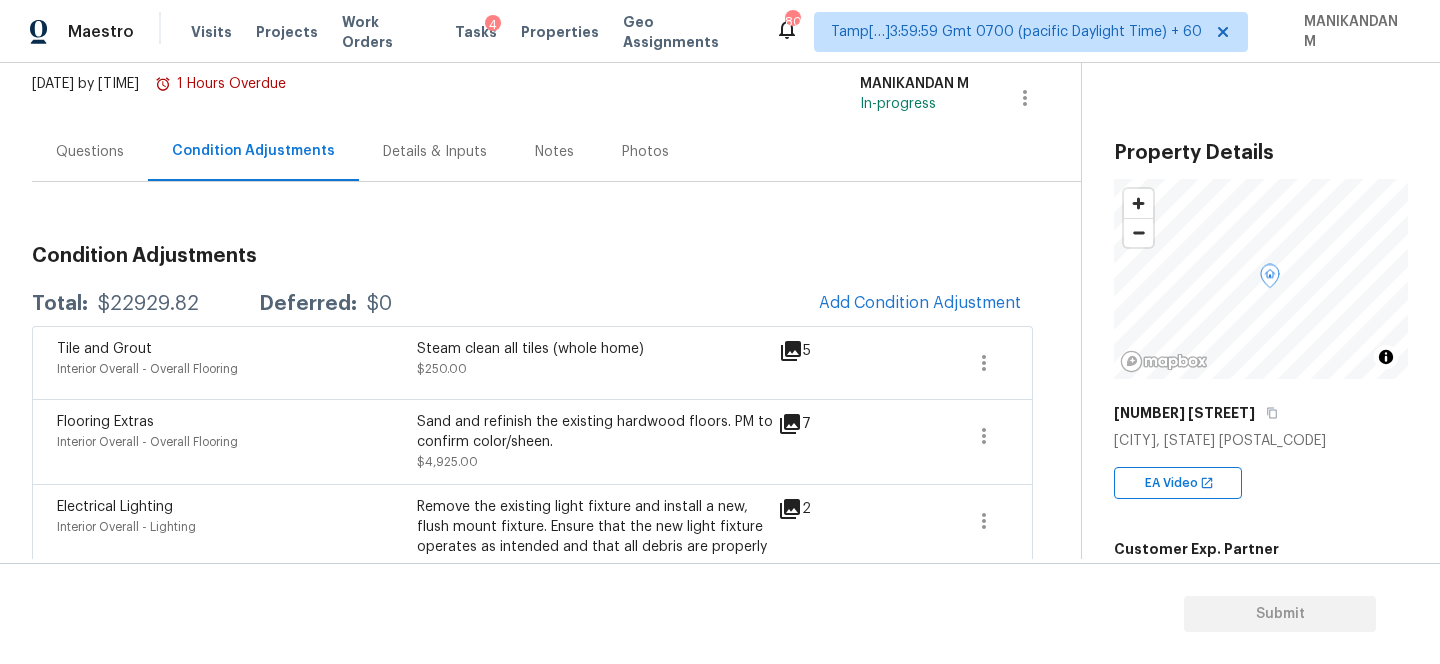 scroll, scrollTop: 0, scrollLeft: 0, axis: both 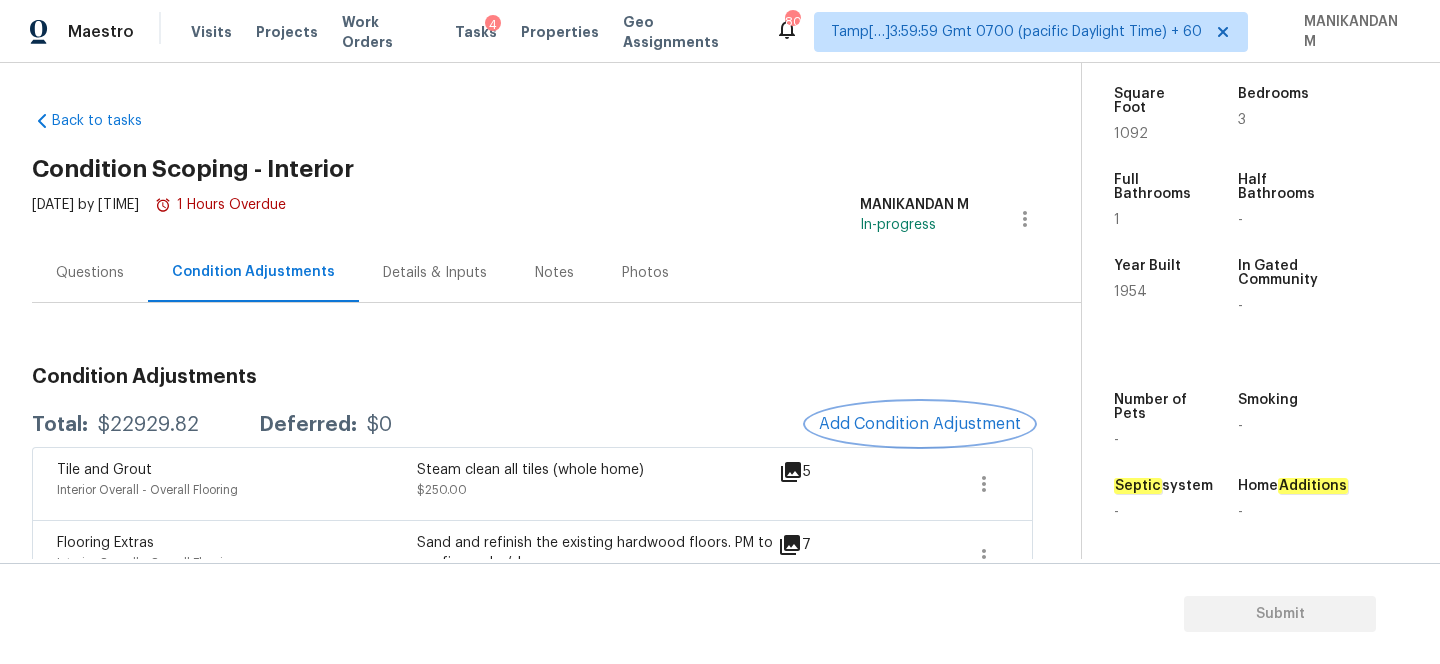 click on "Add Condition Adjustment" at bounding box center [920, 424] 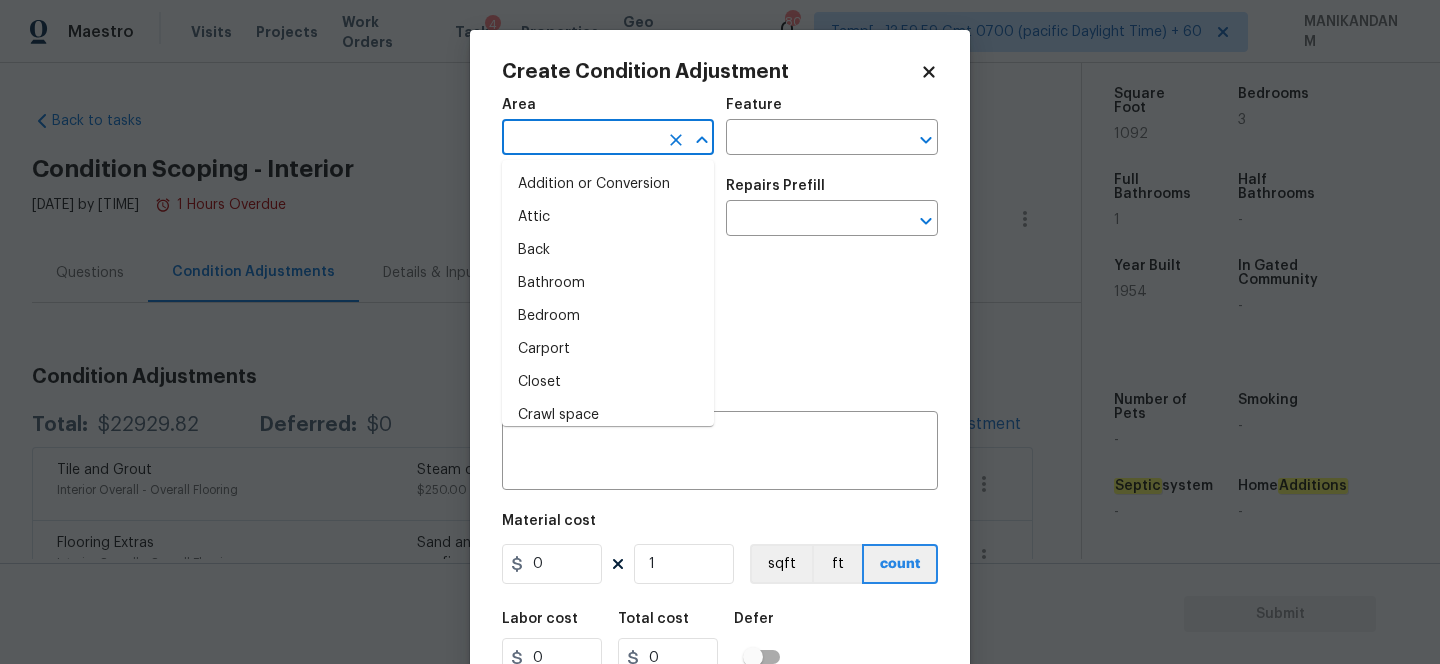 click at bounding box center (580, 139) 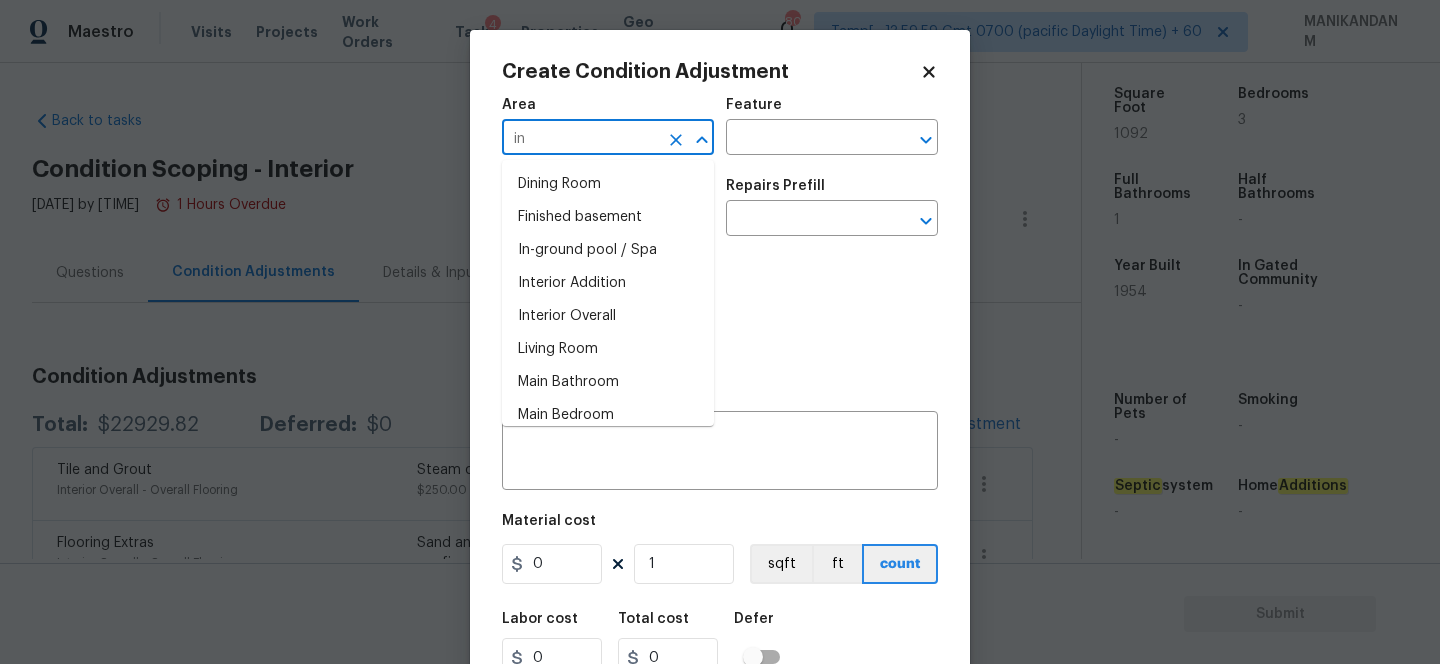 type on "i" 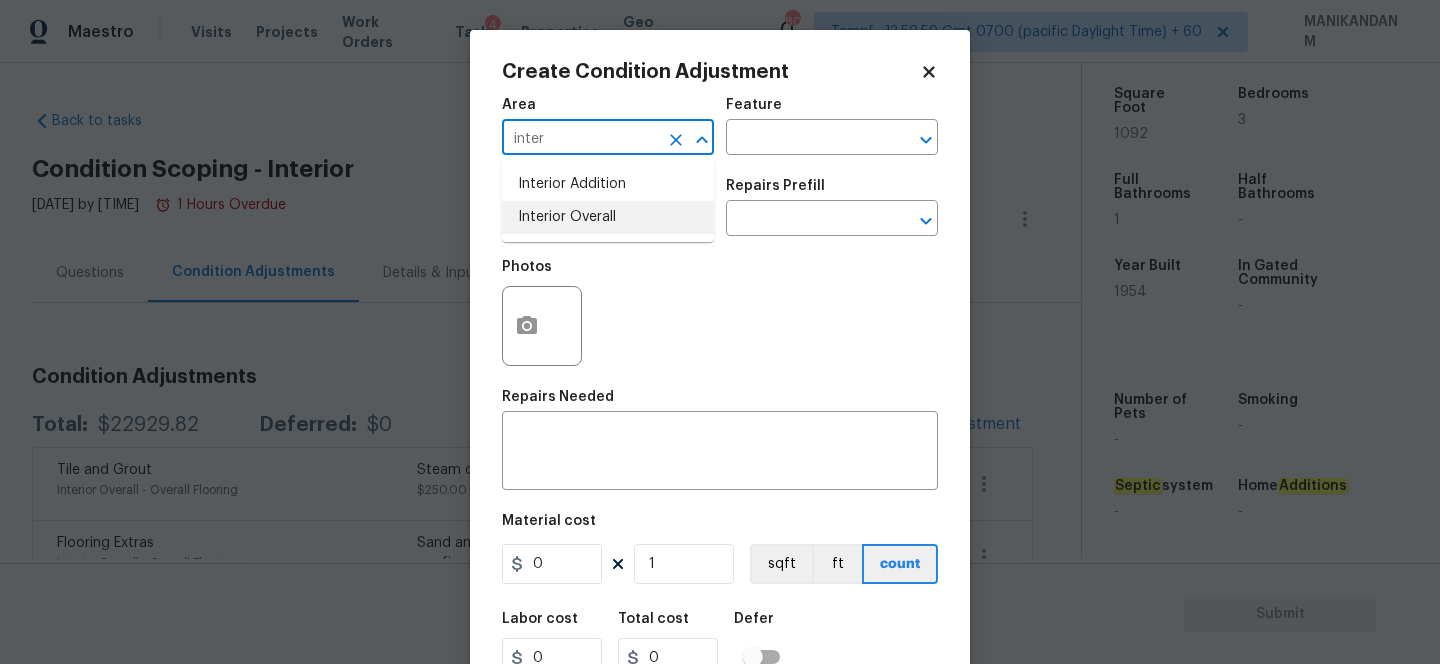 click on "Interior Overall" at bounding box center (608, 217) 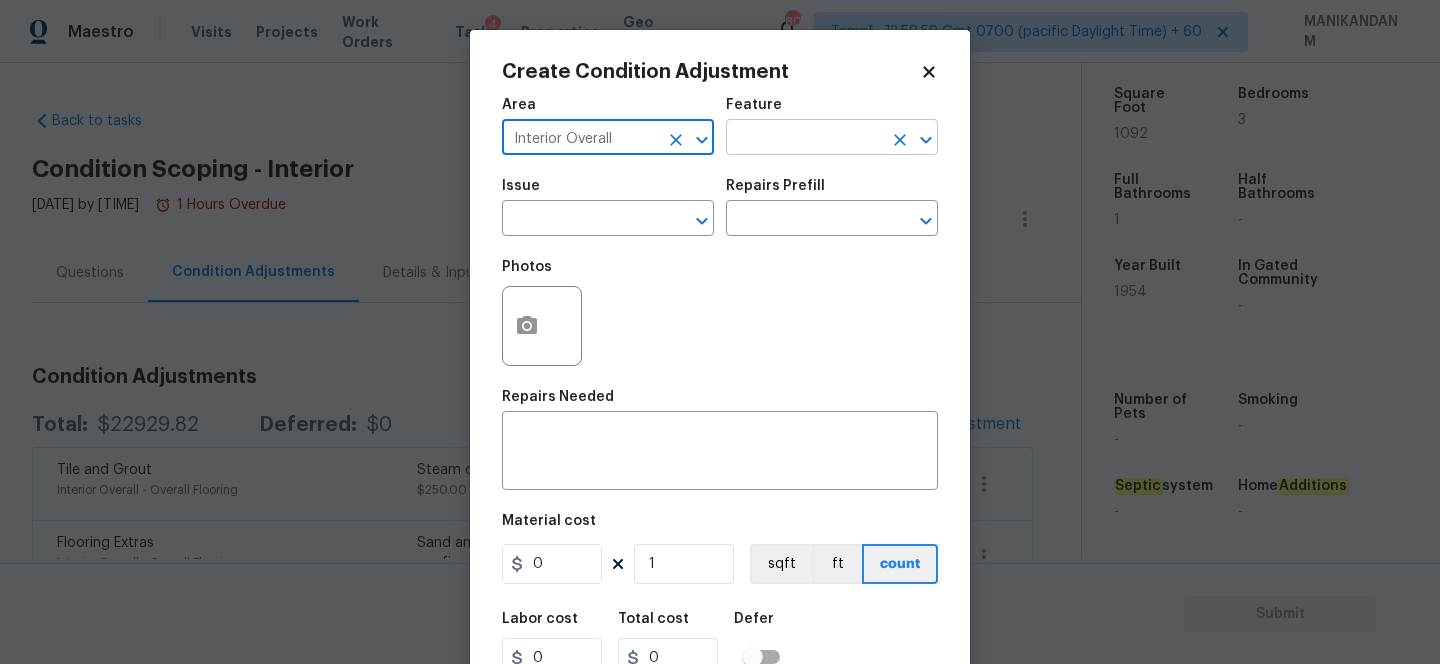 type on "Interior Overall" 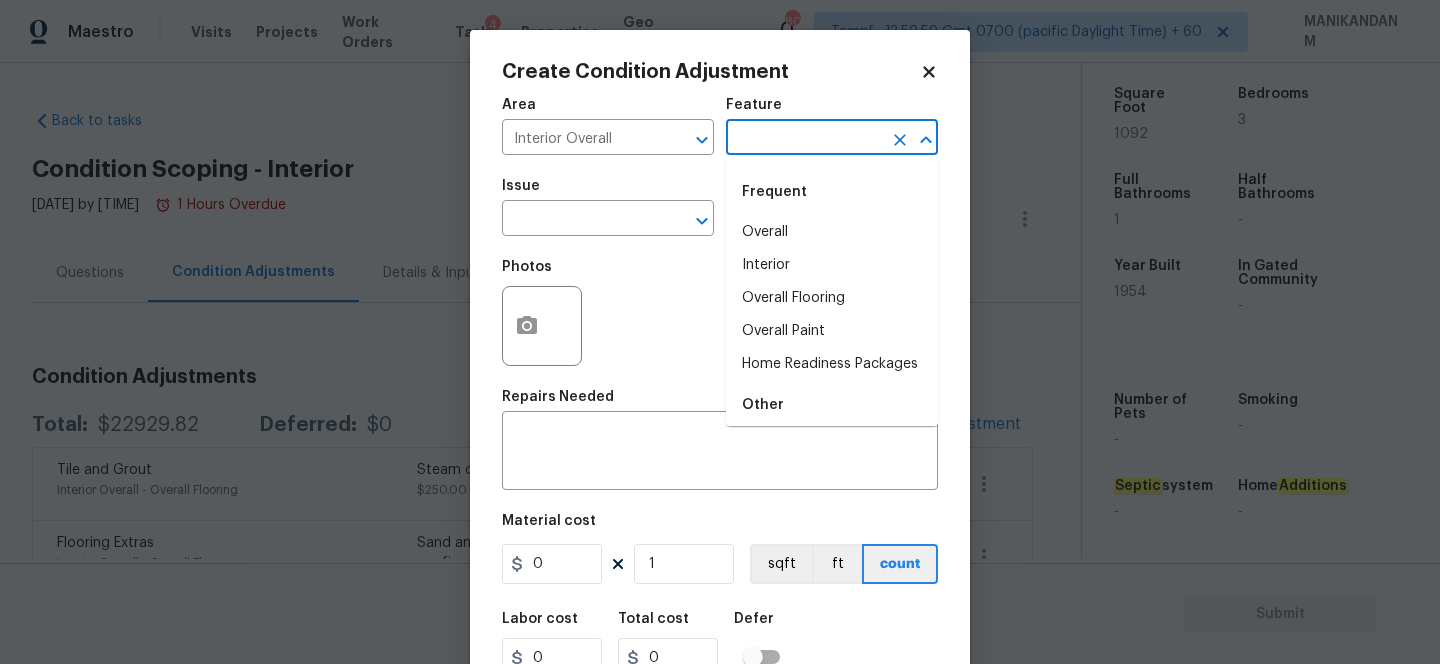 click at bounding box center (804, 139) 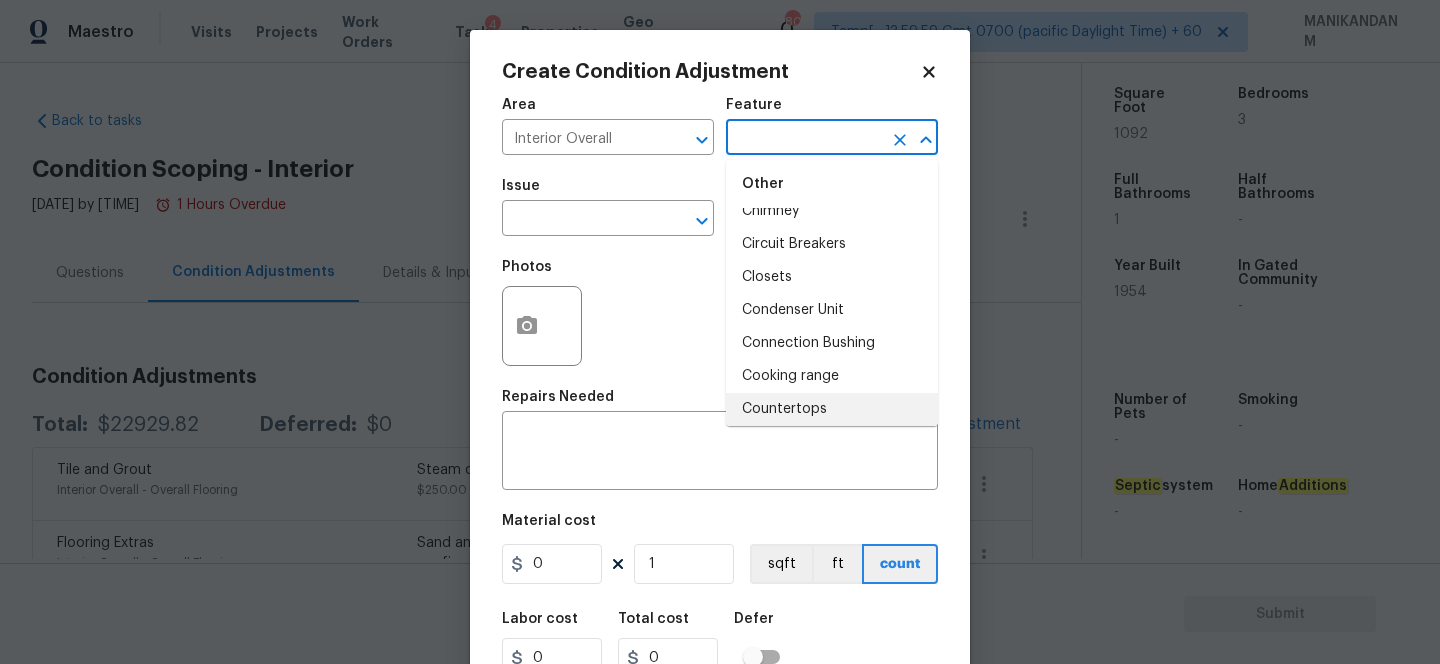 scroll, scrollTop: 0, scrollLeft: 0, axis: both 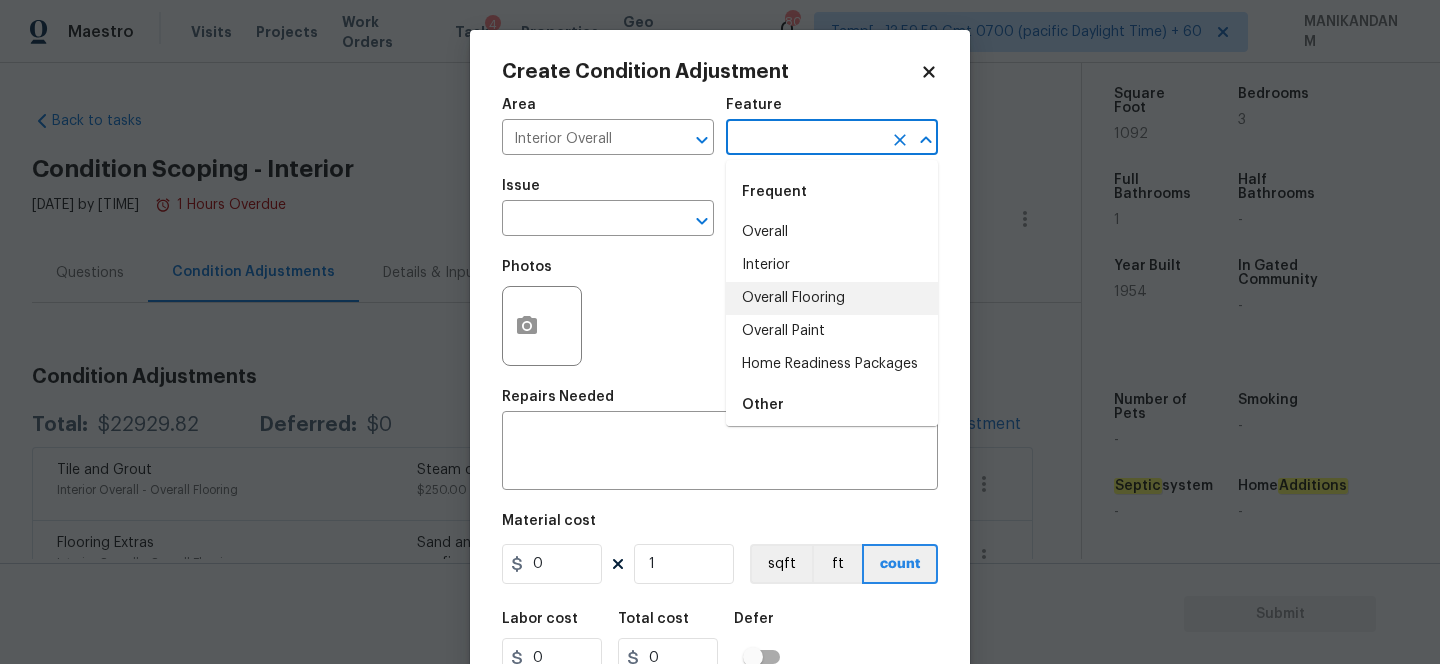 click on "Overall Flooring" at bounding box center (832, 298) 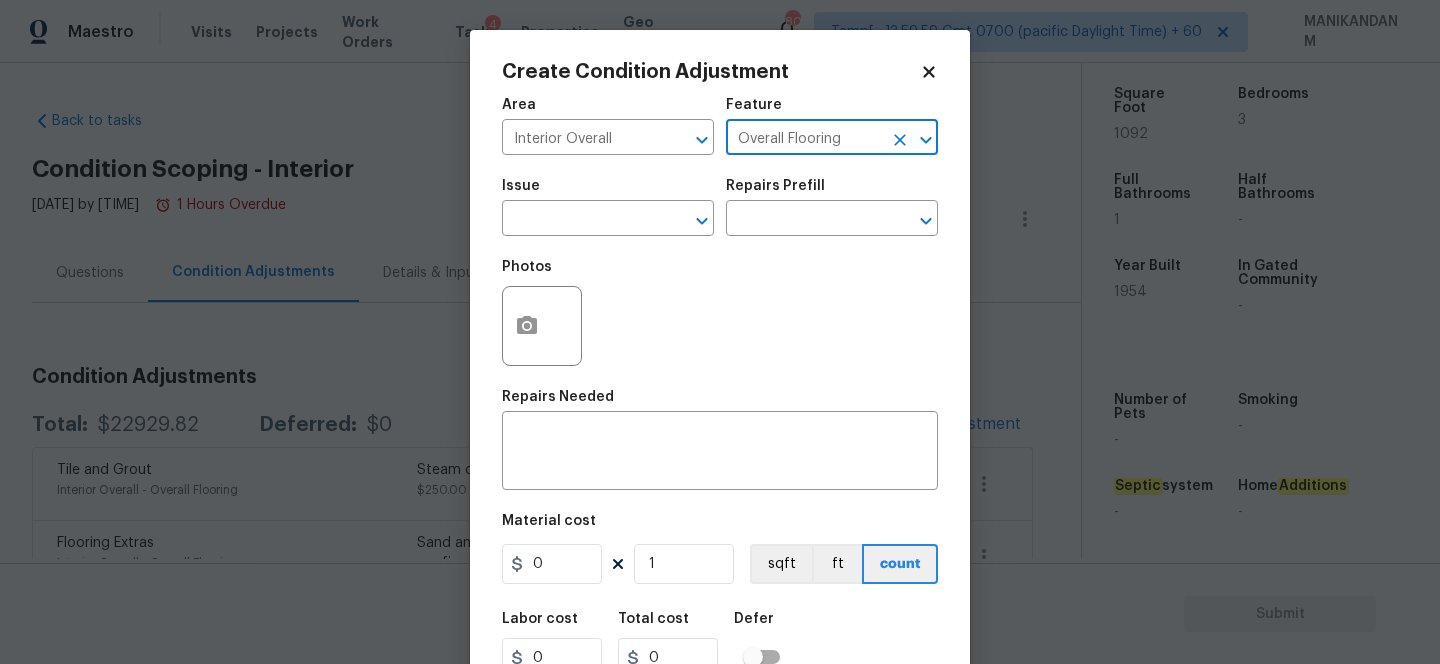 click on "Overall Flooring" at bounding box center [804, 139] 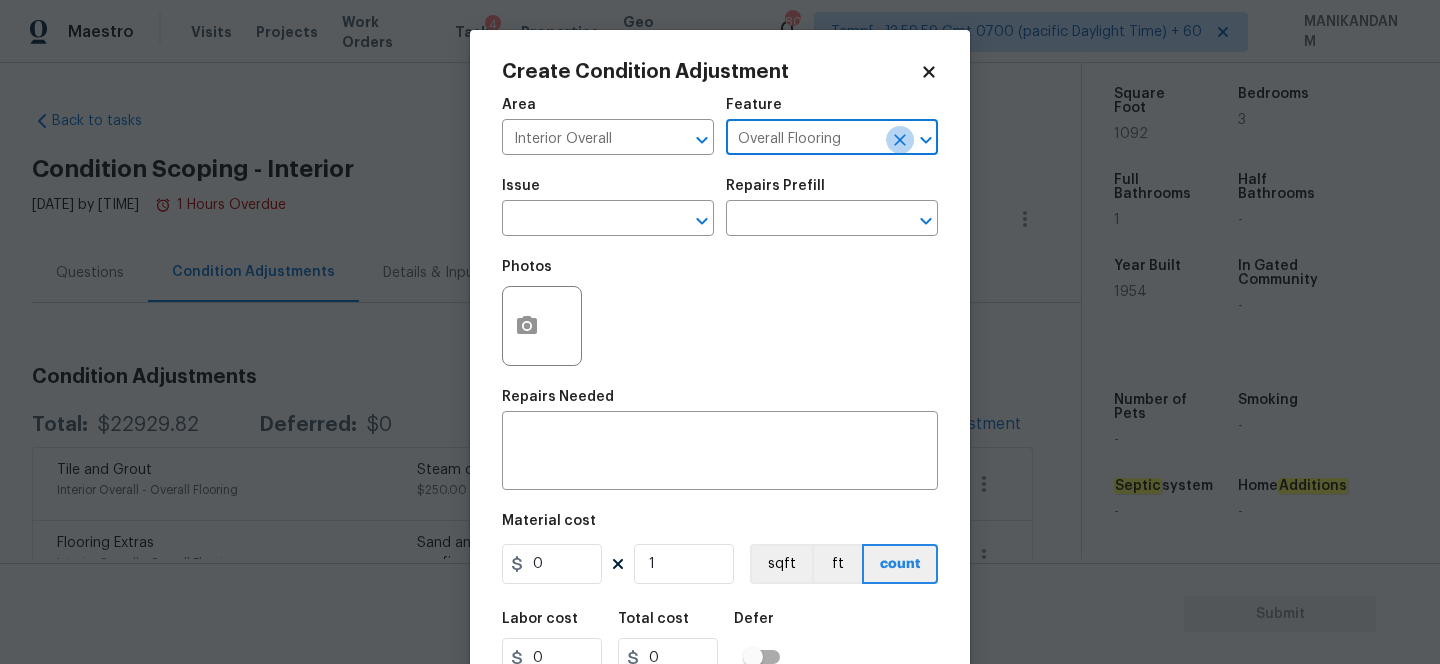 click at bounding box center [900, 140] 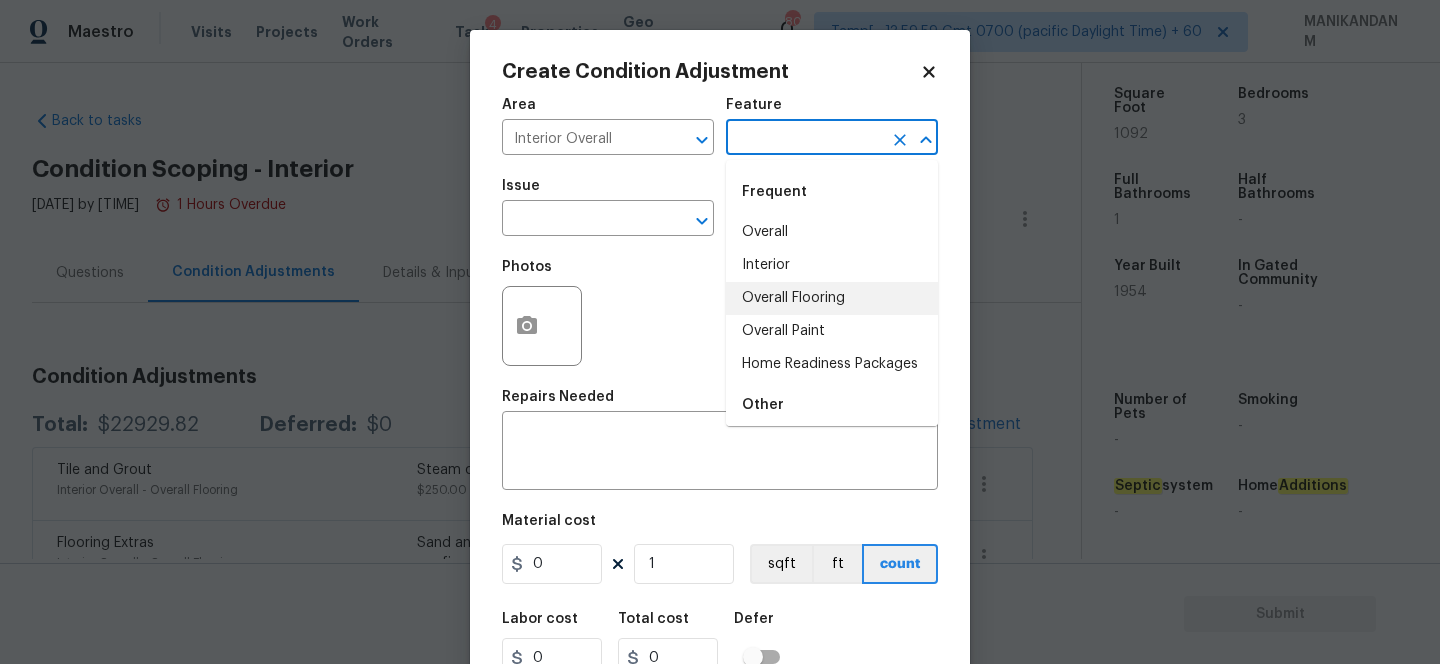 click at bounding box center [804, 139] 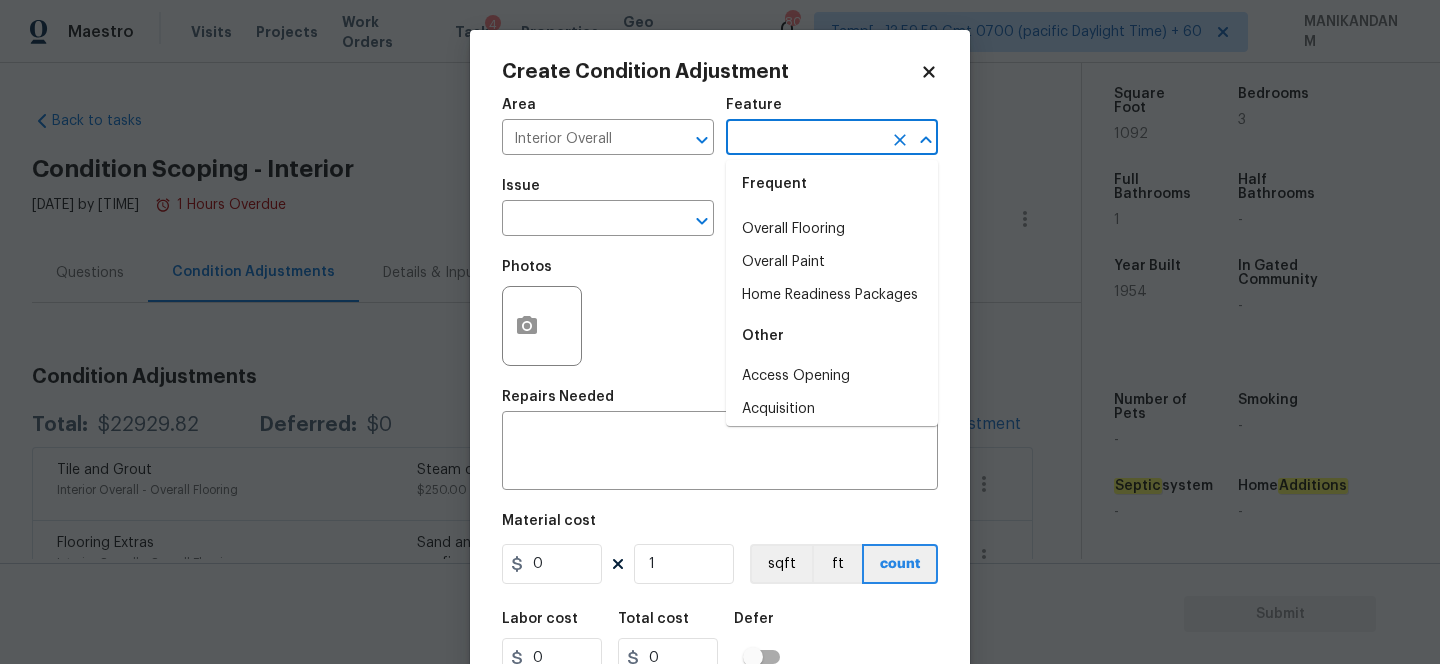 scroll, scrollTop: 0, scrollLeft: 0, axis: both 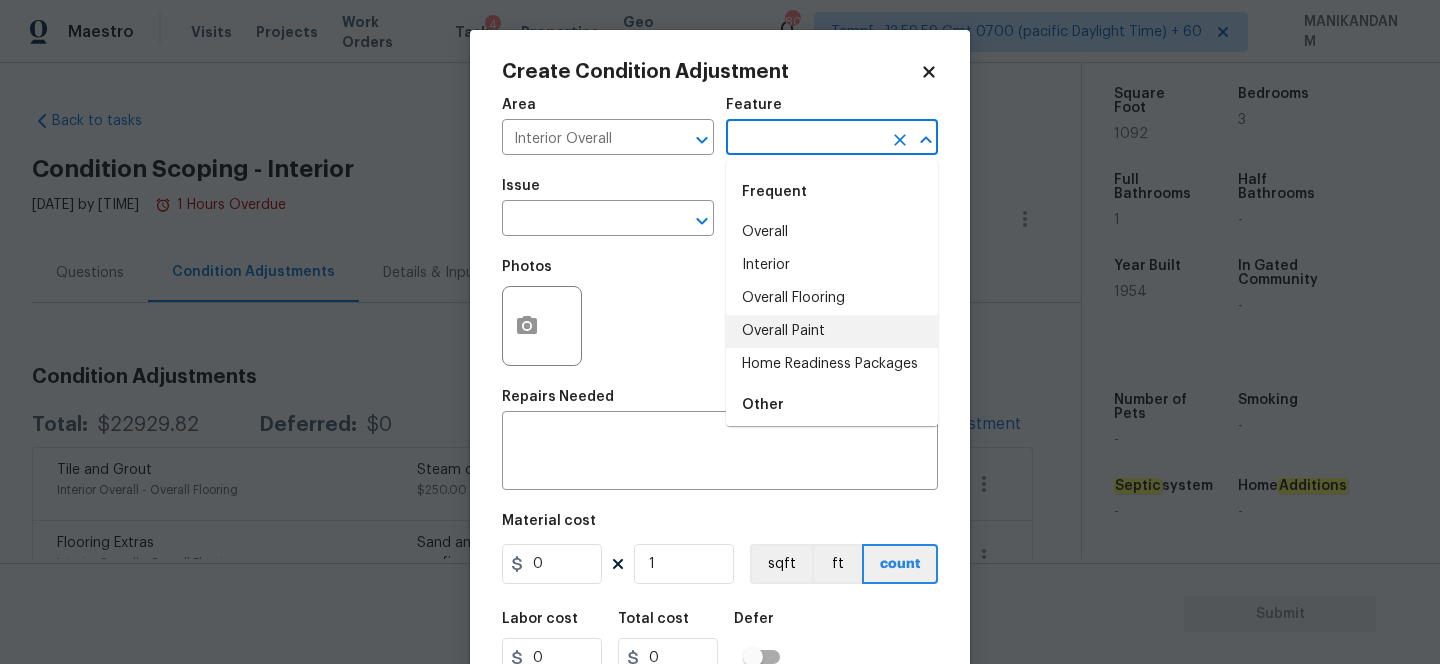 click on "Overall Paint" at bounding box center [832, 331] 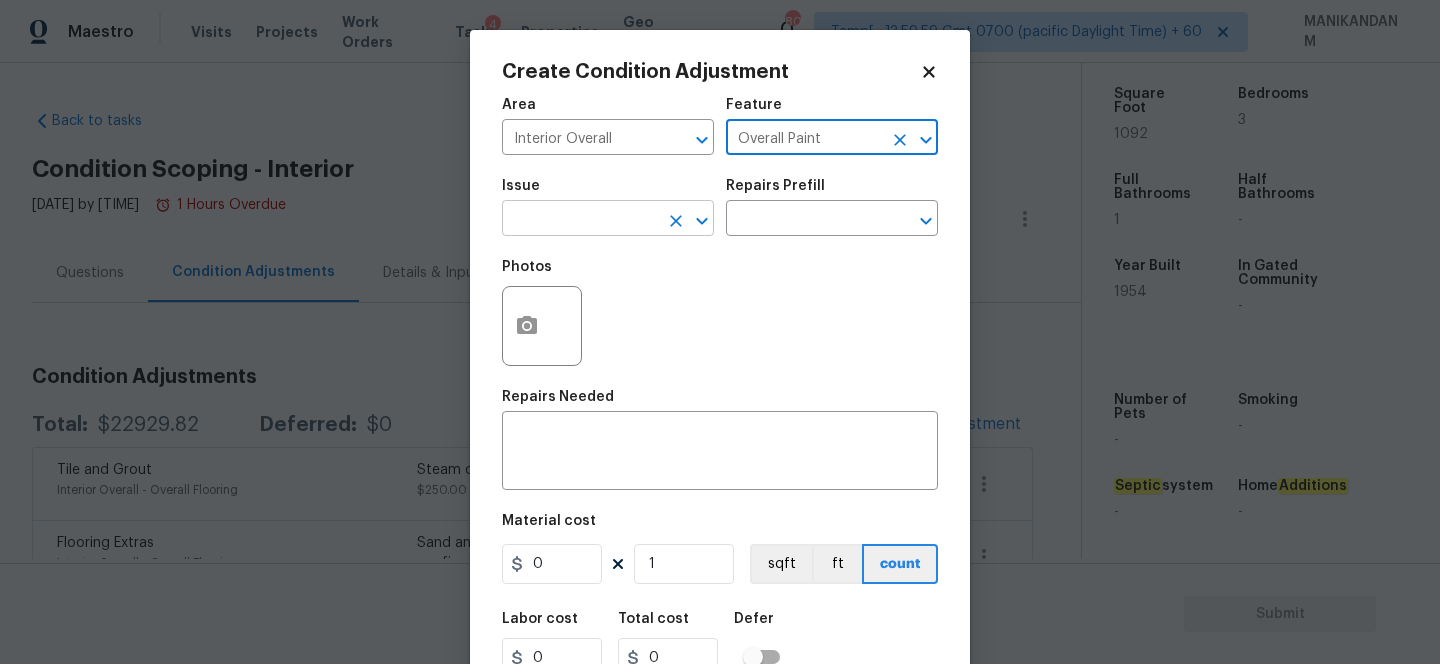 click at bounding box center (580, 220) 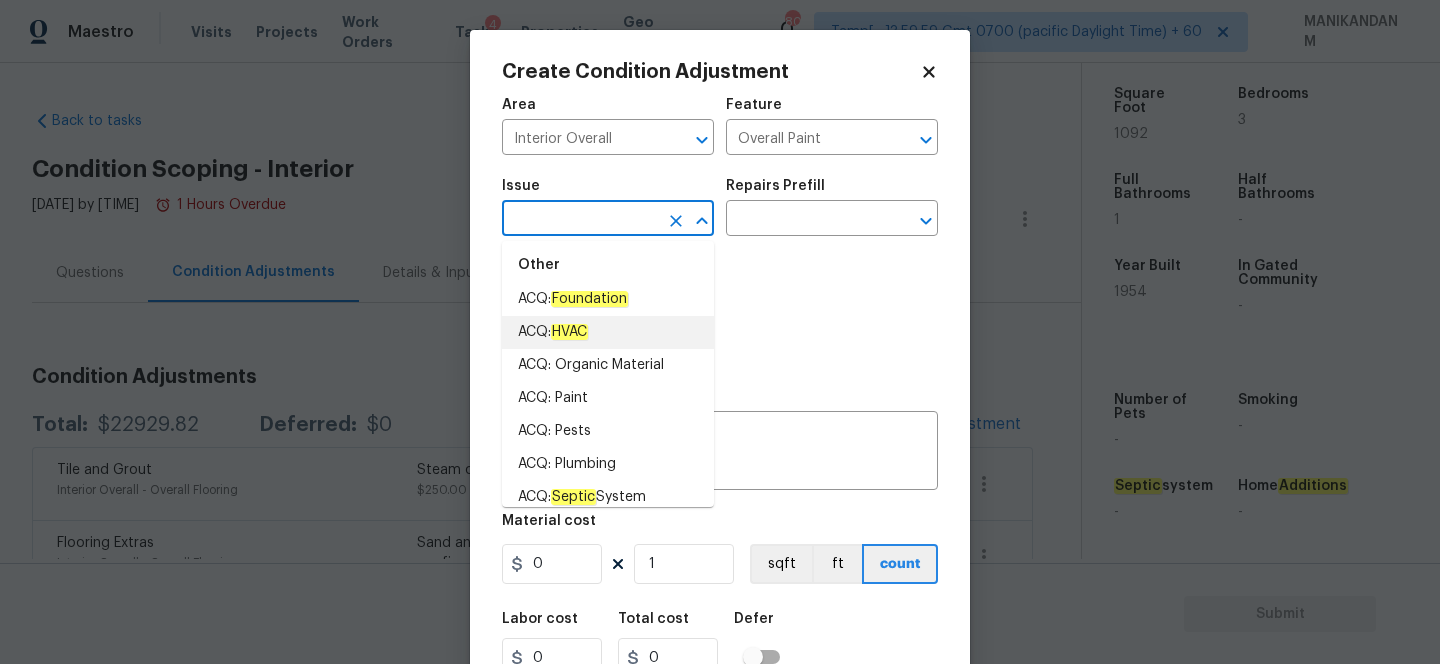 scroll, scrollTop: 123, scrollLeft: 0, axis: vertical 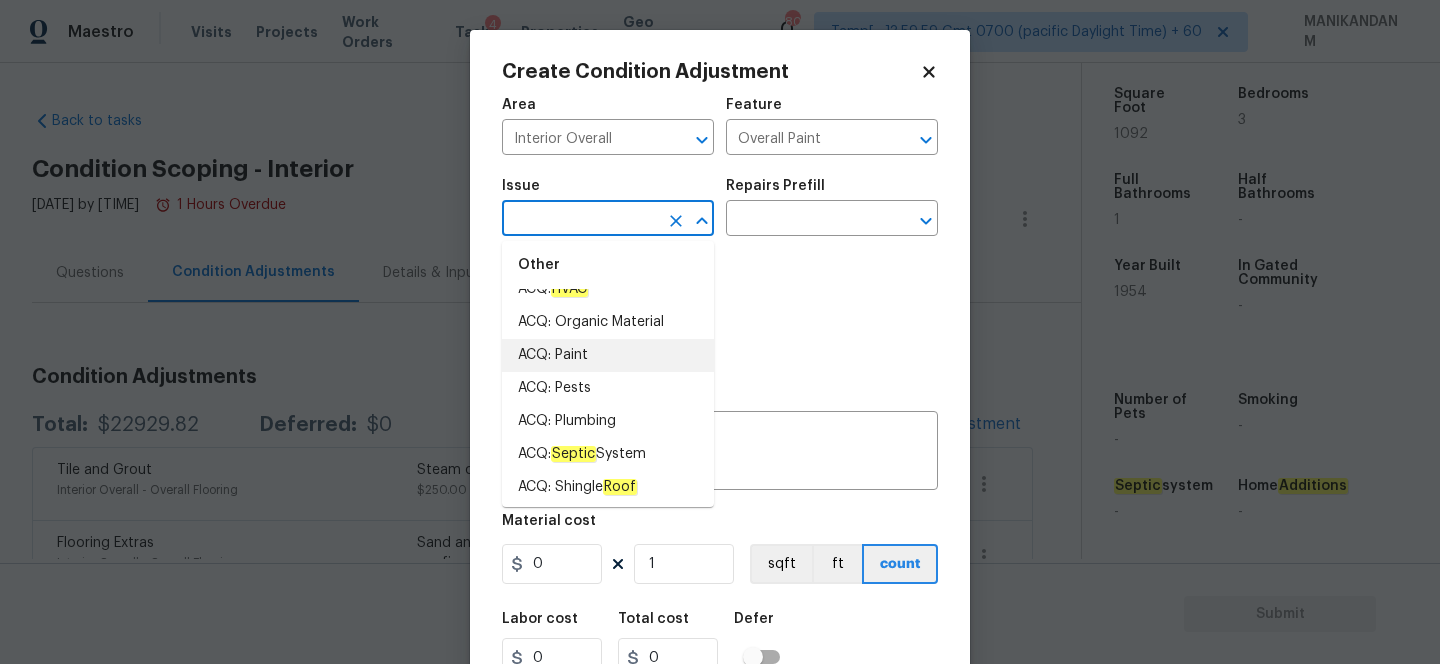 click on "ACQ: Paint" at bounding box center [608, 355] 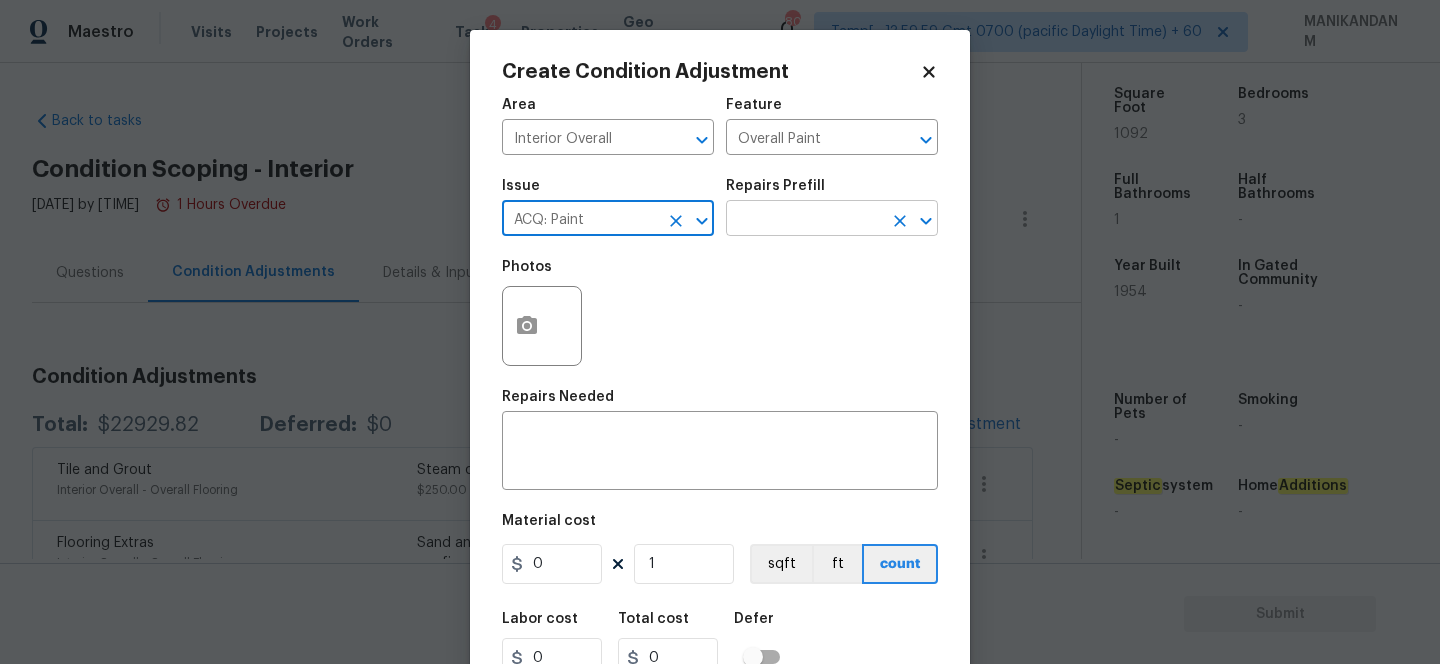 click at bounding box center [804, 220] 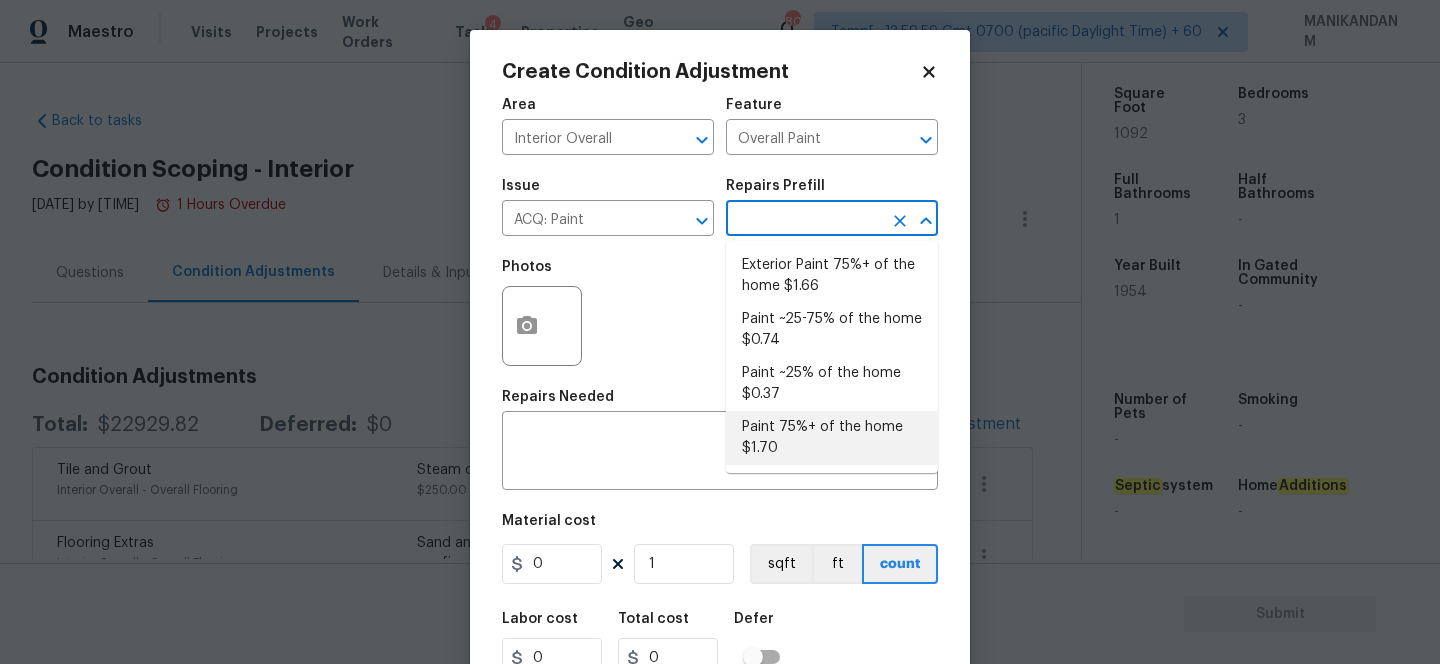 click on "Paint 75%+ of the home $1.70" at bounding box center (832, 438) 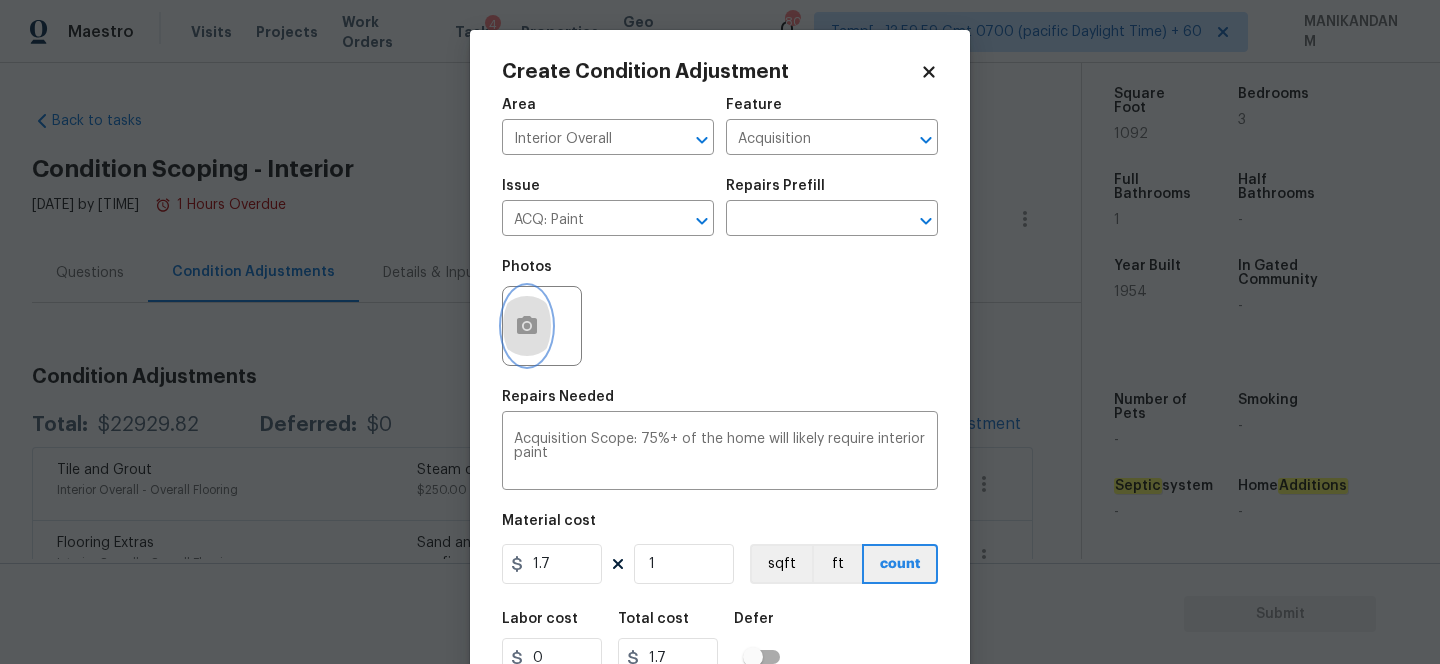 click at bounding box center (527, 326) 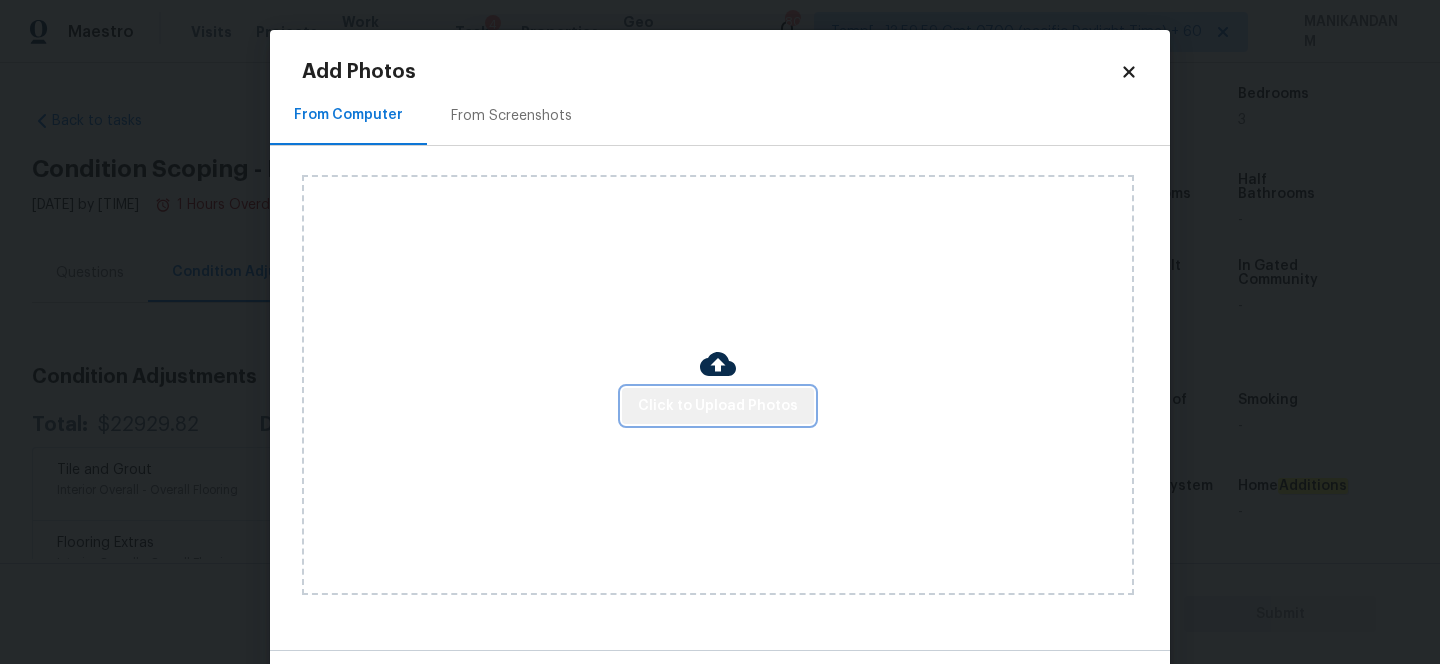click on "Click to Upload Photos" at bounding box center [718, 406] 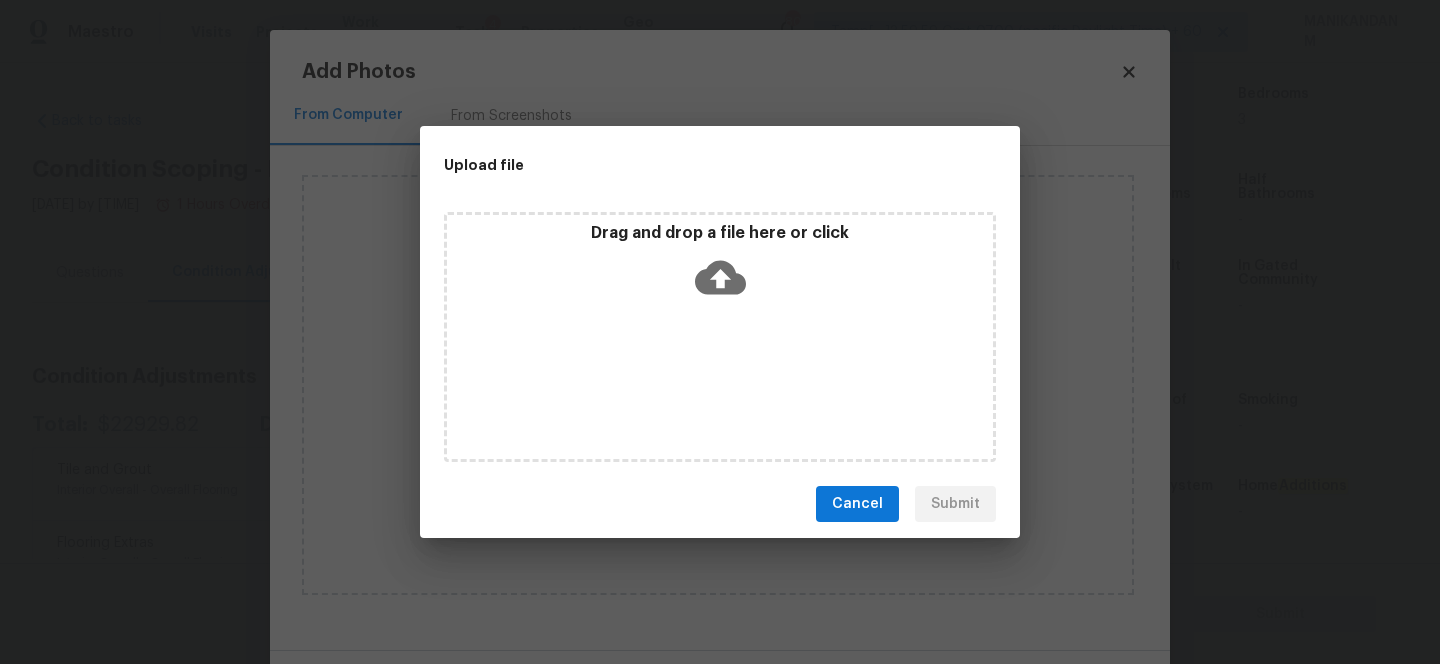 click 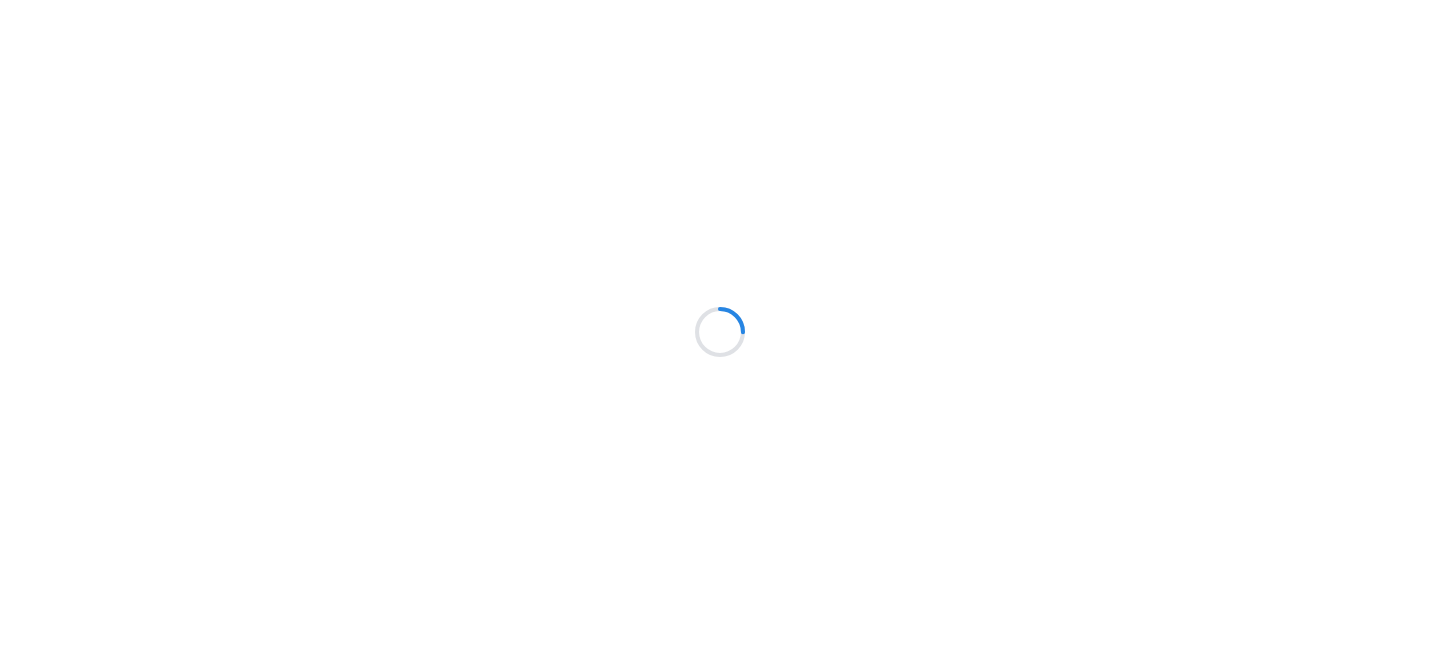 scroll, scrollTop: 0, scrollLeft: 0, axis: both 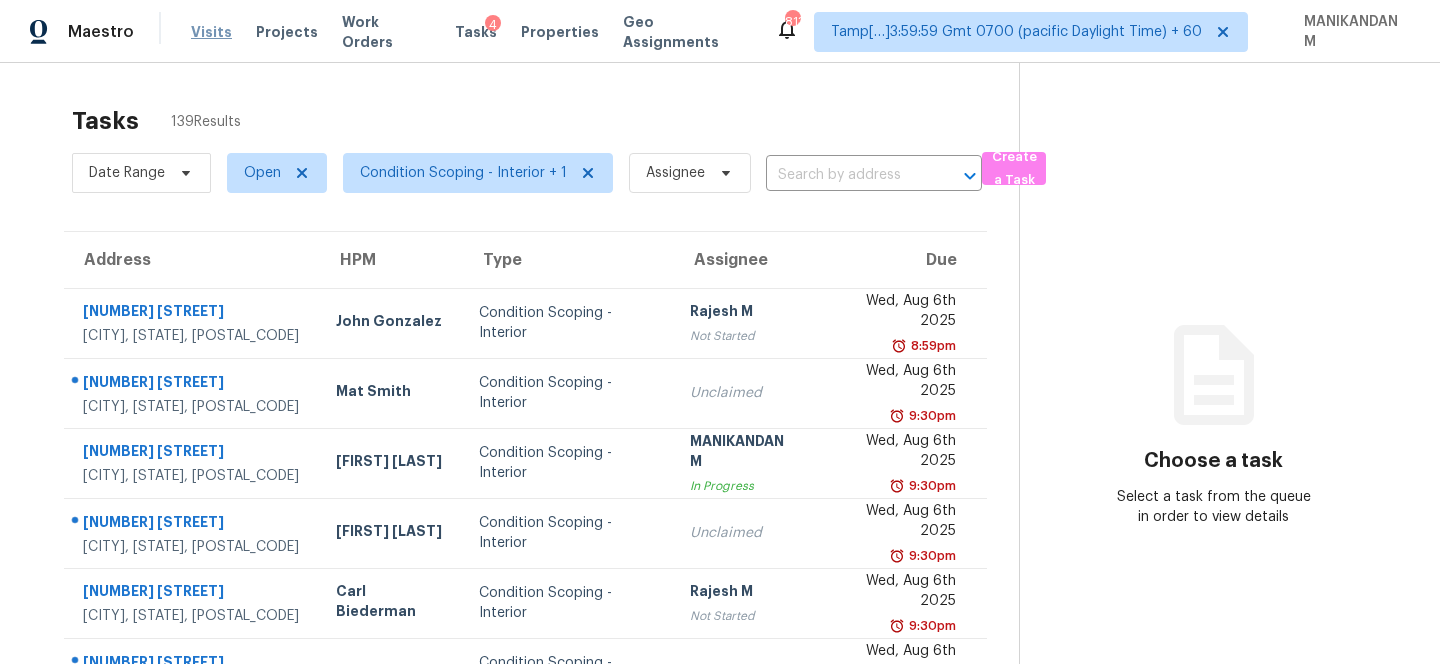 click on "Visits" at bounding box center [211, 32] 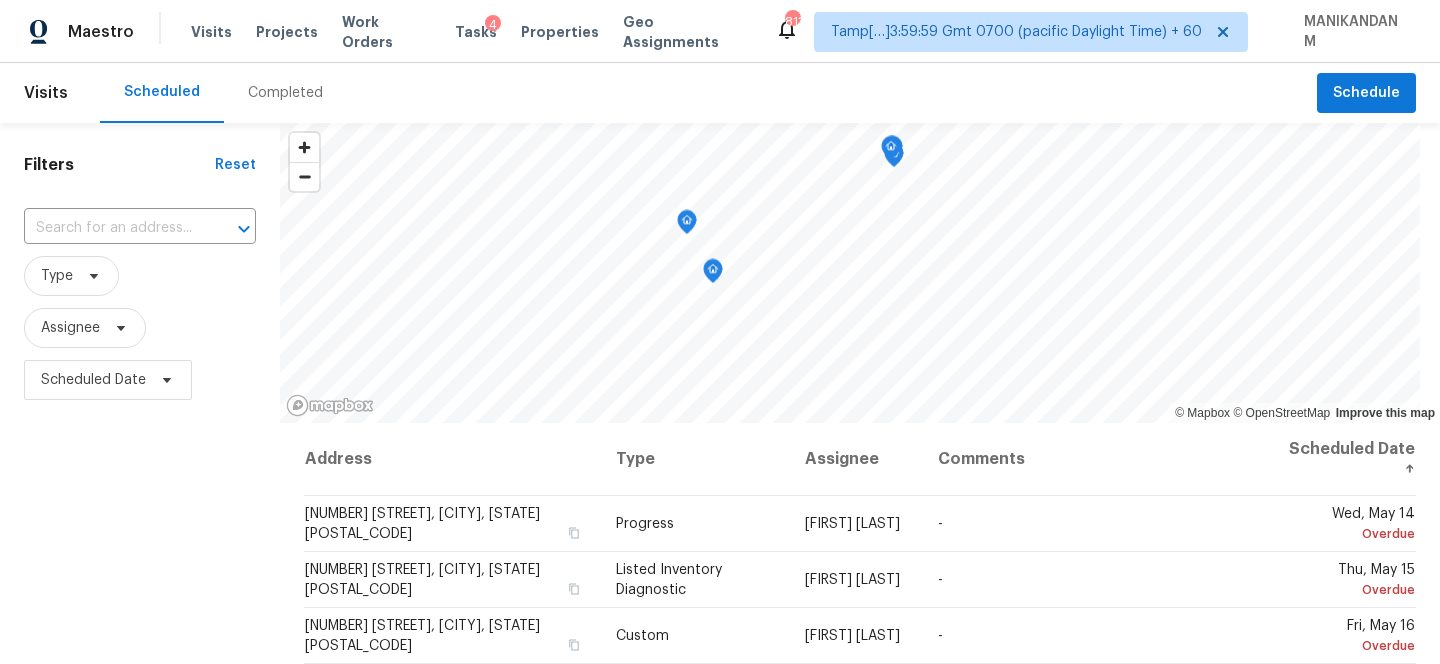 click on "Completed" at bounding box center (285, 93) 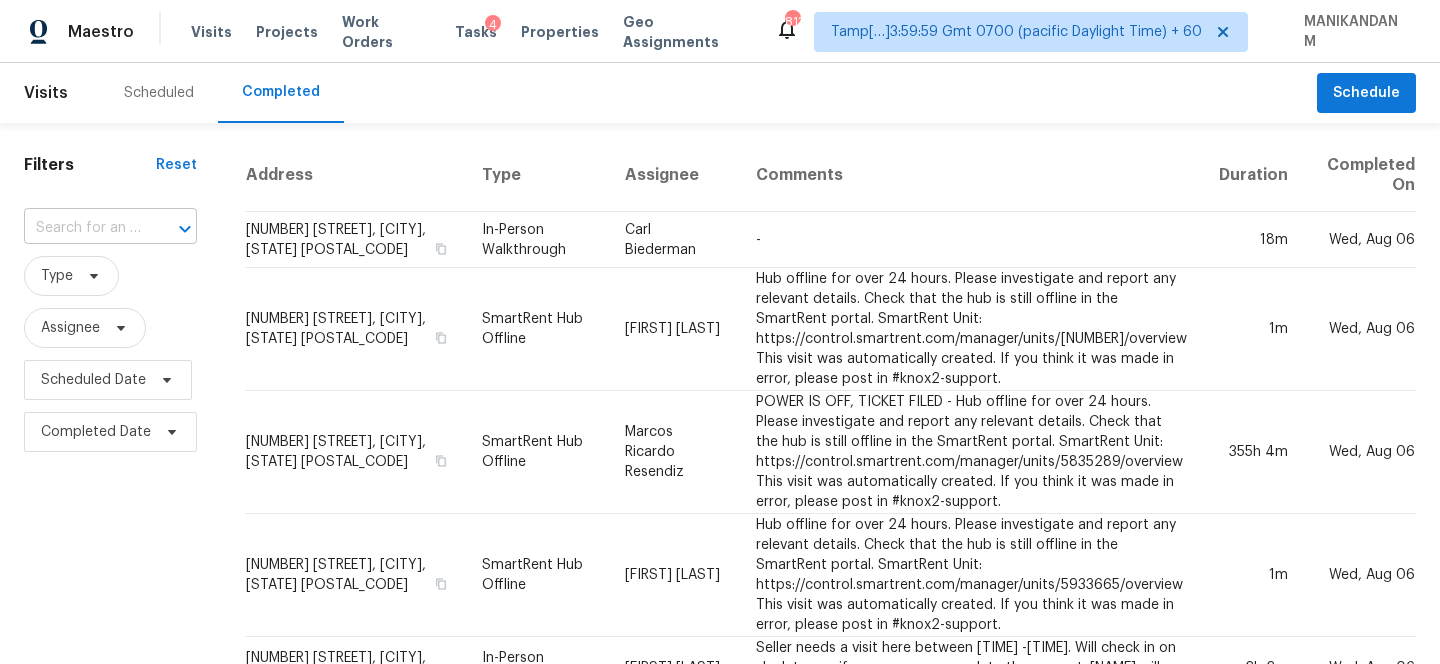 click at bounding box center (82, 228) 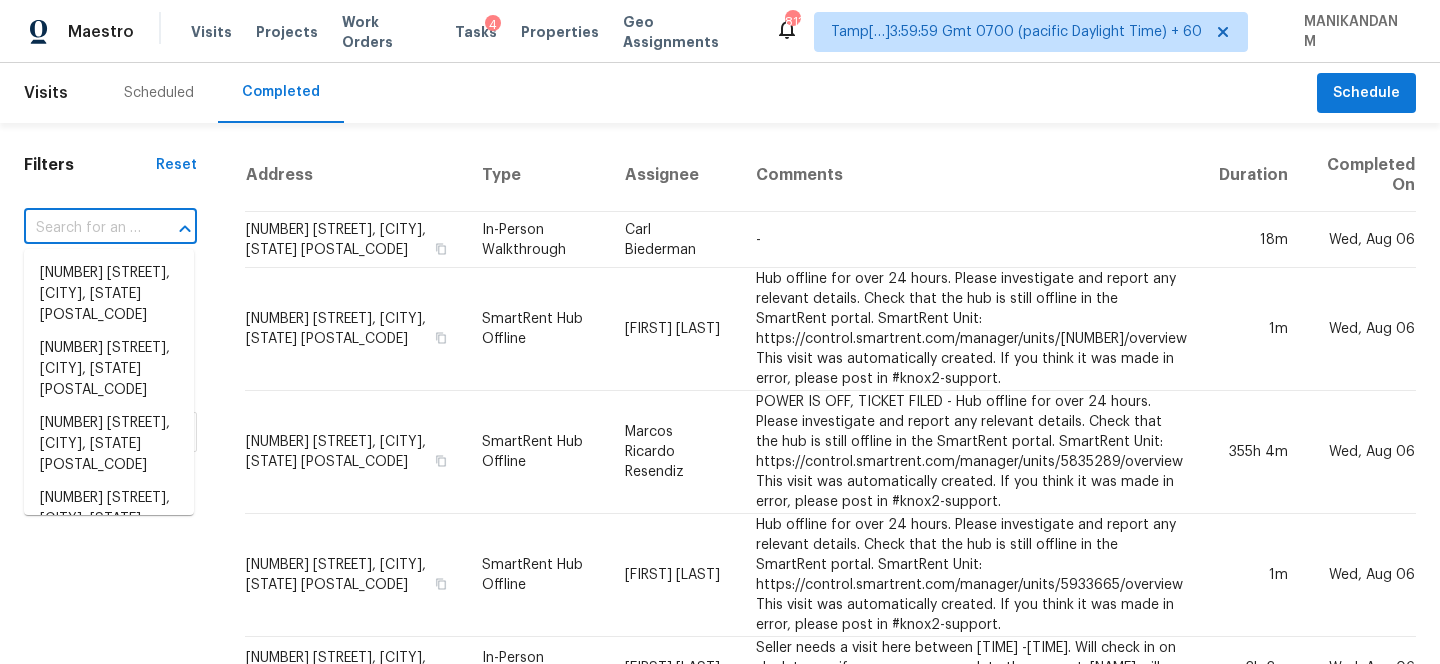 paste on "[NUMBER] [STREET] [CITY], [STATE], [POSTAL_CODE]" 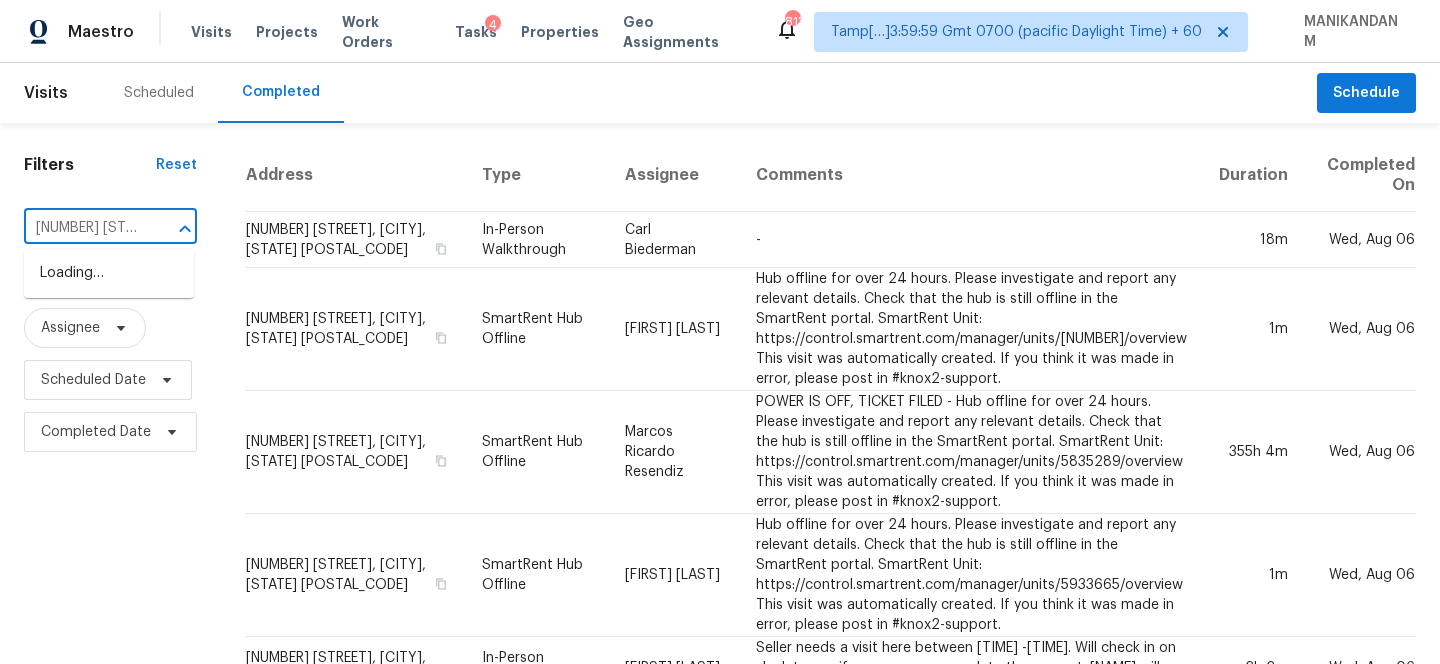 scroll, scrollTop: 0, scrollLeft: 108, axis: horizontal 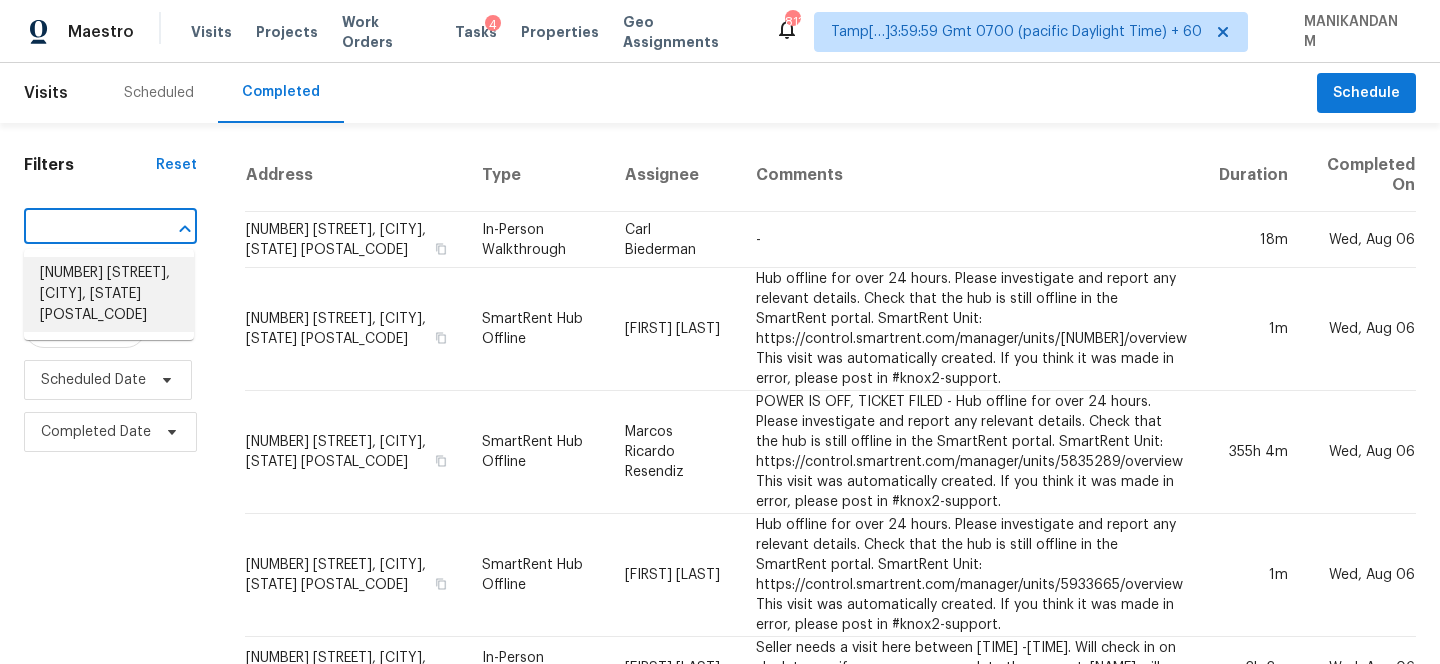 click on "[NUMBER] [STREET], [CITY], [STATE] [POSTAL_CODE]" at bounding box center [109, 294] 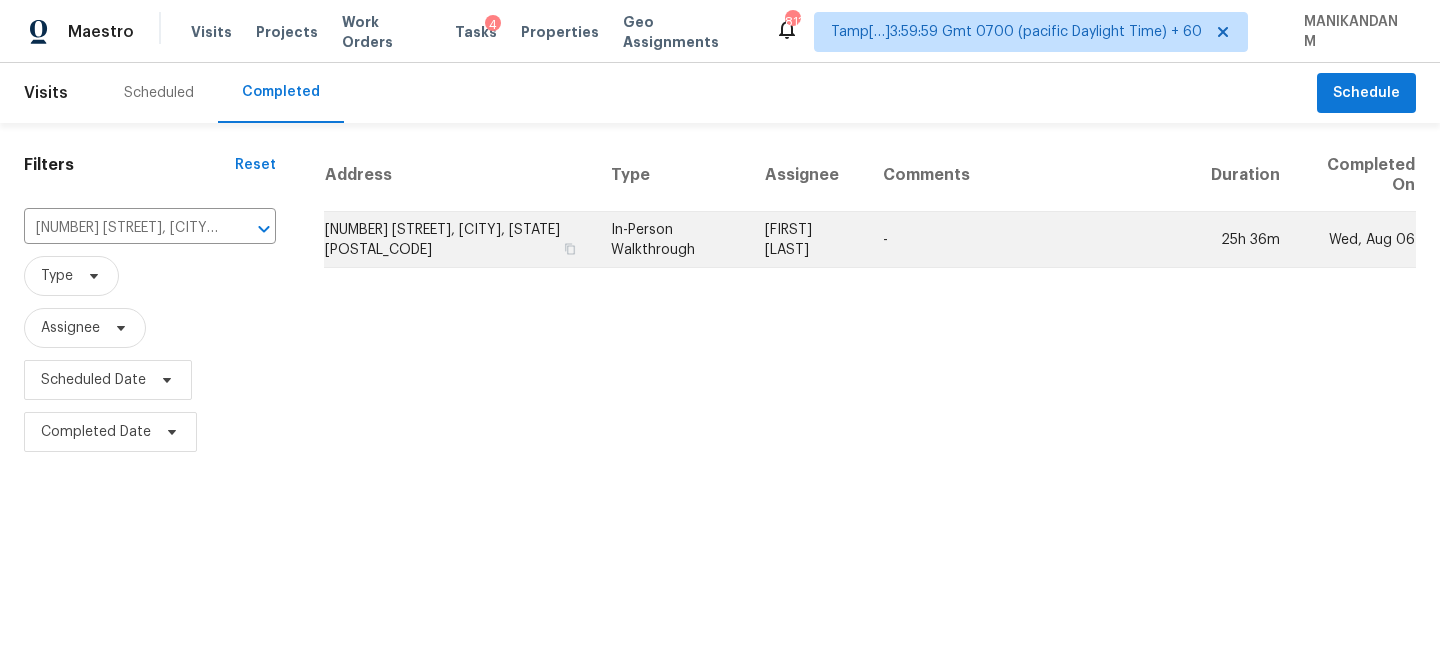 click on "In-Person Walkthrough" at bounding box center [672, 240] 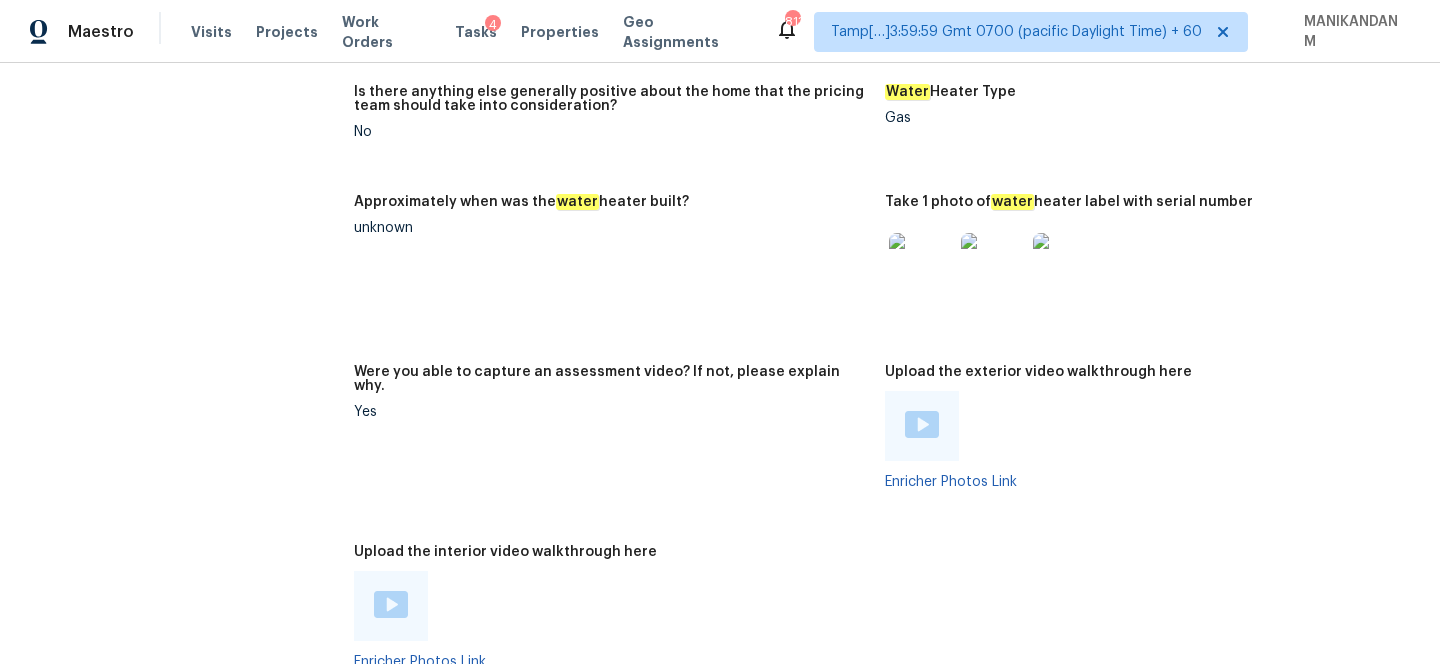 scroll, scrollTop: 3869, scrollLeft: 0, axis: vertical 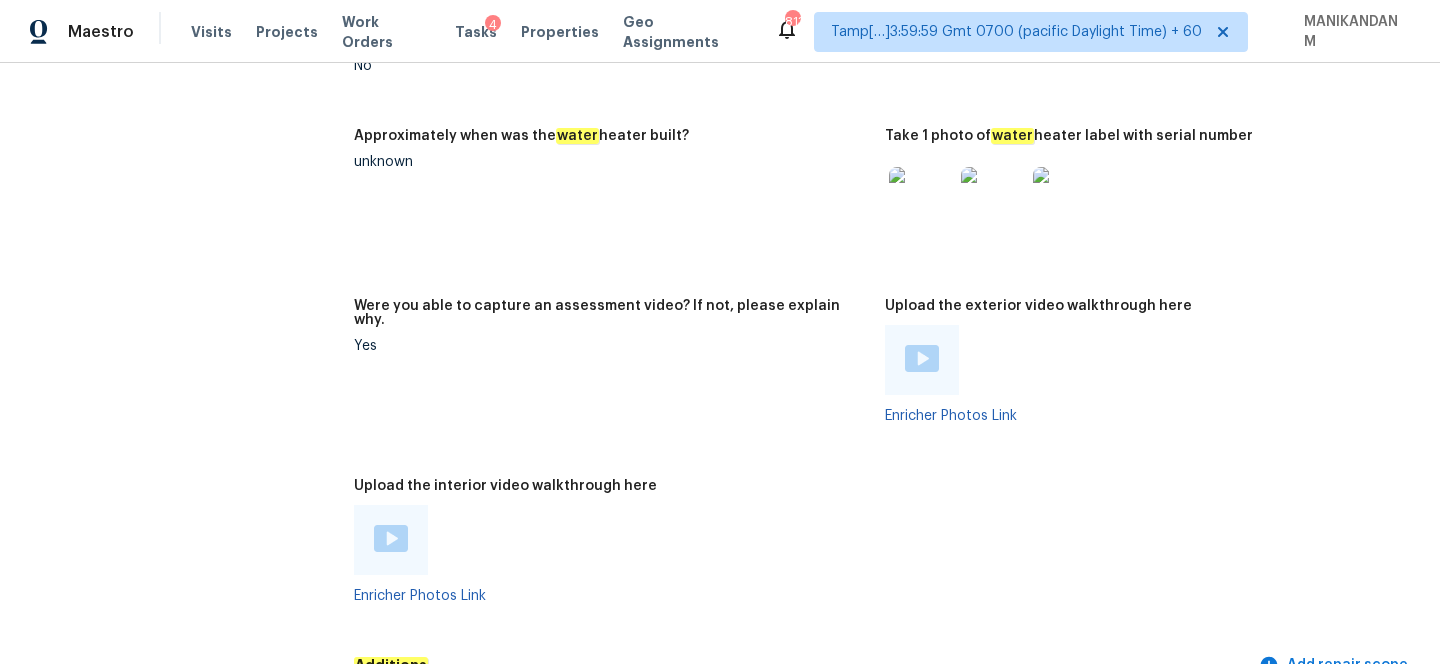 click at bounding box center [391, 540] 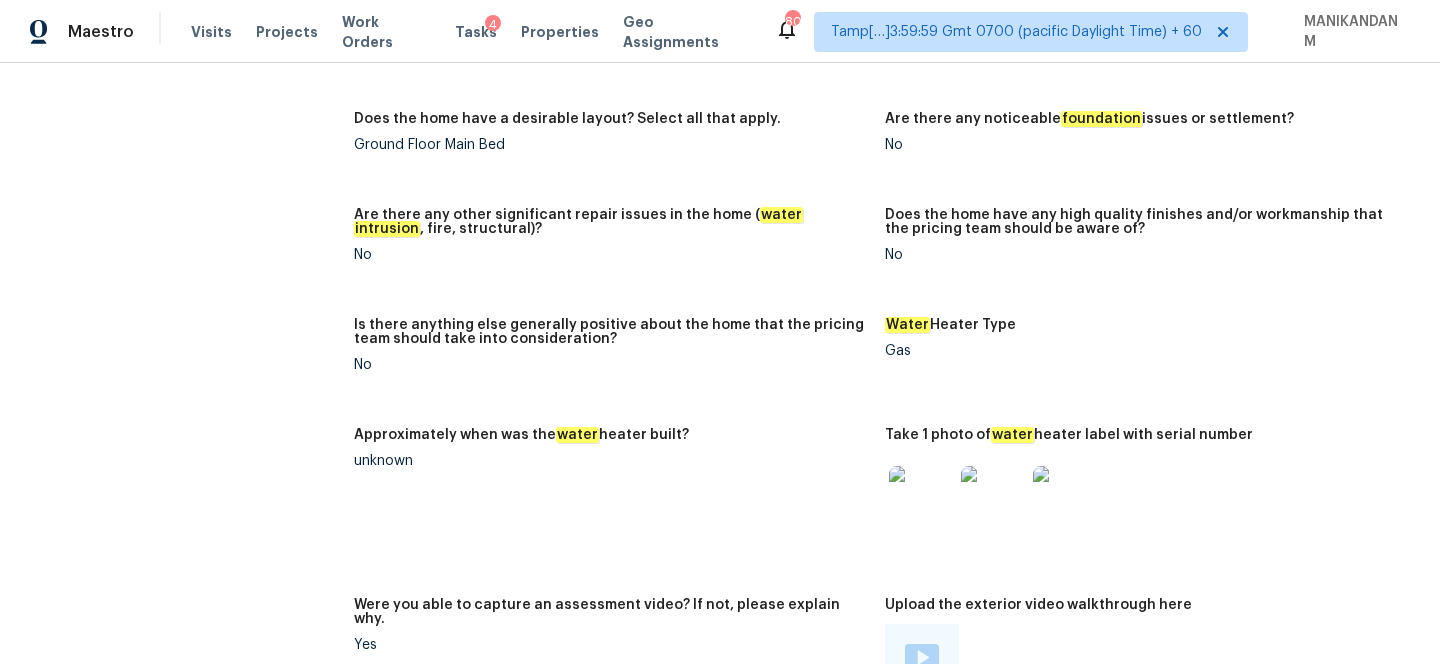 scroll, scrollTop: 3519, scrollLeft: 0, axis: vertical 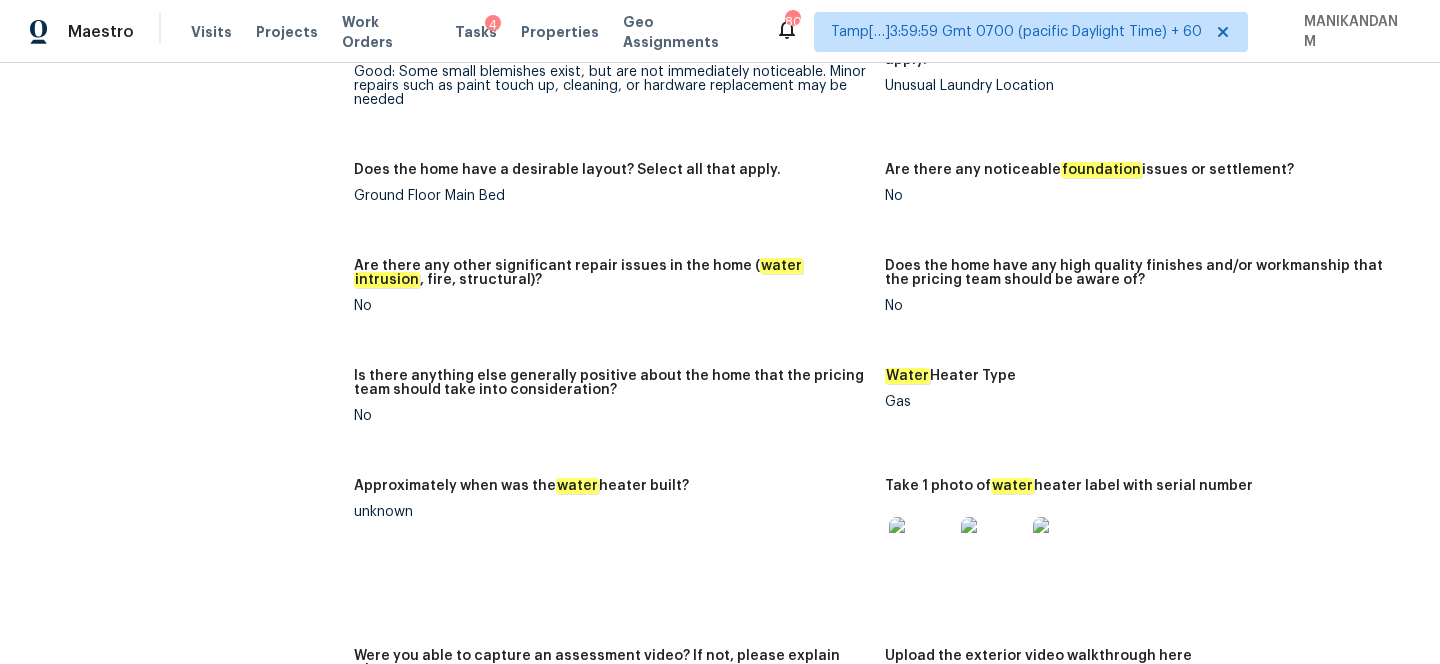 click on "Are there any other significant repair issues in the home ( water intrusion , fire, structural)?" at bounding box center [611, 279] 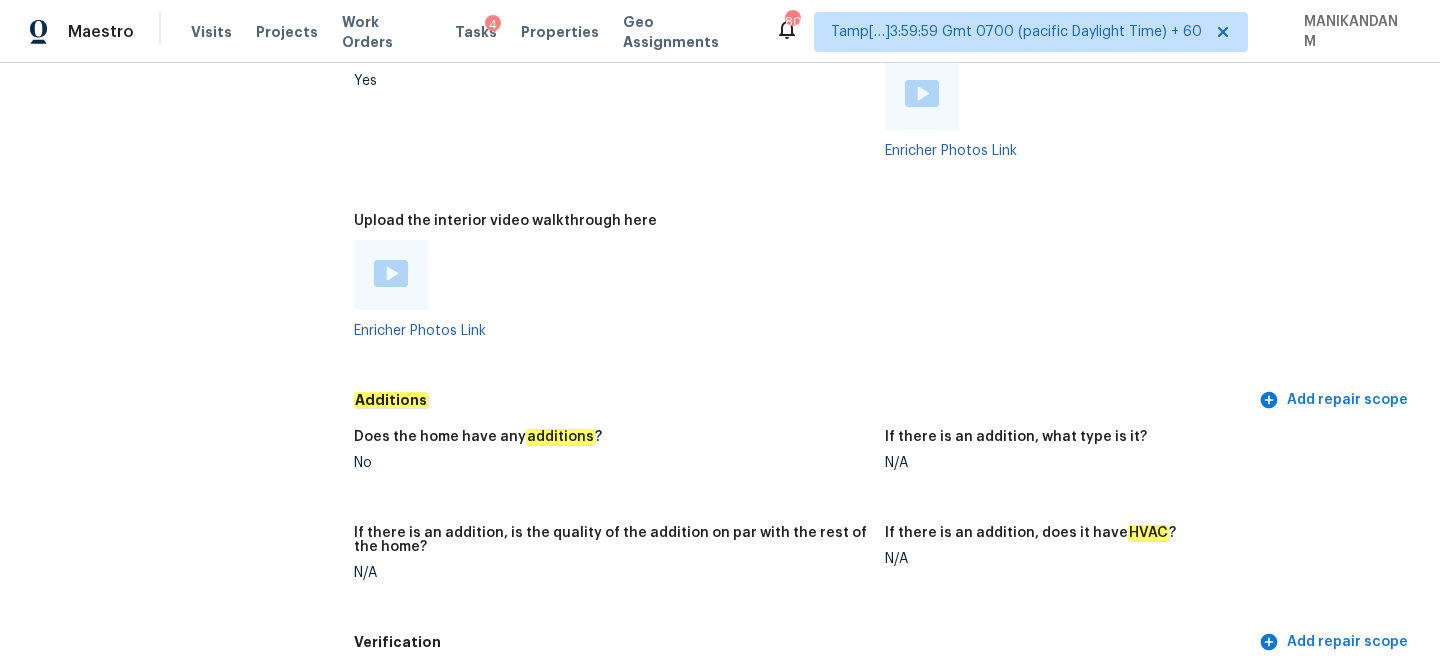 scroll, scrollTop: 4014, scrollLeft: 0, axis: vertical 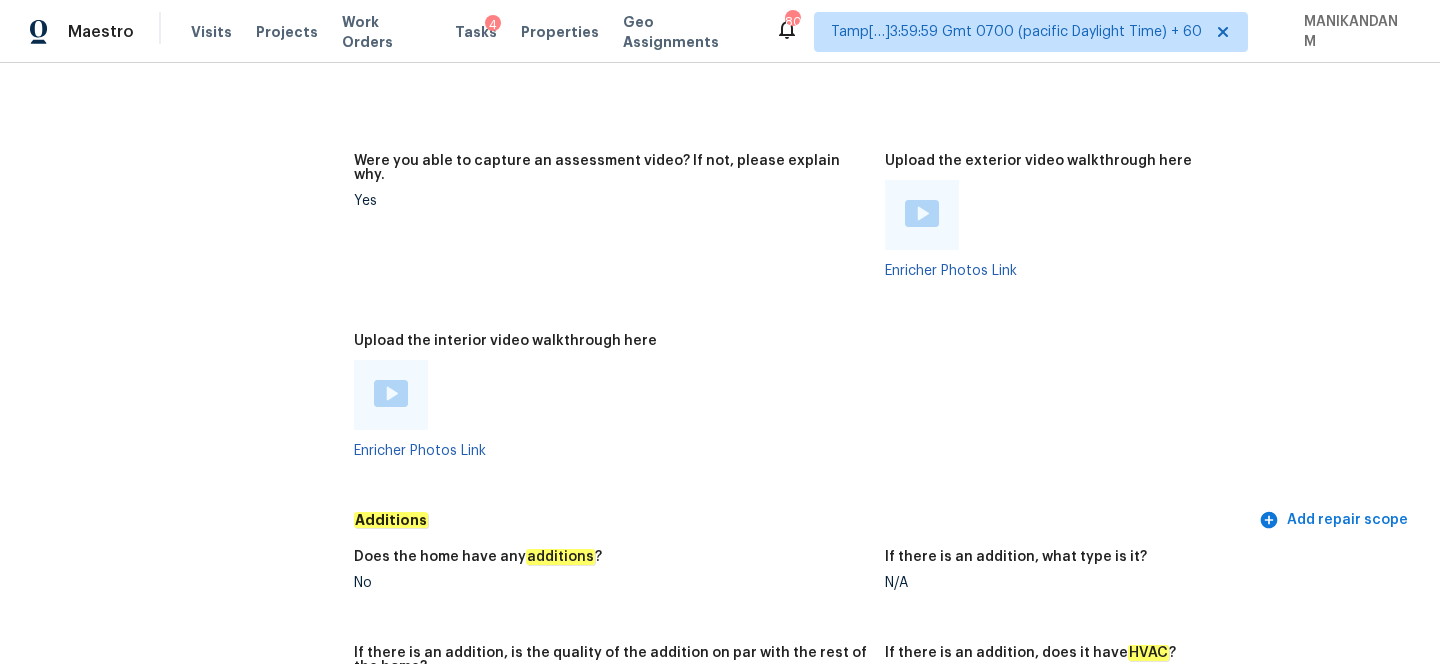 click at bounding box center [922, 215] 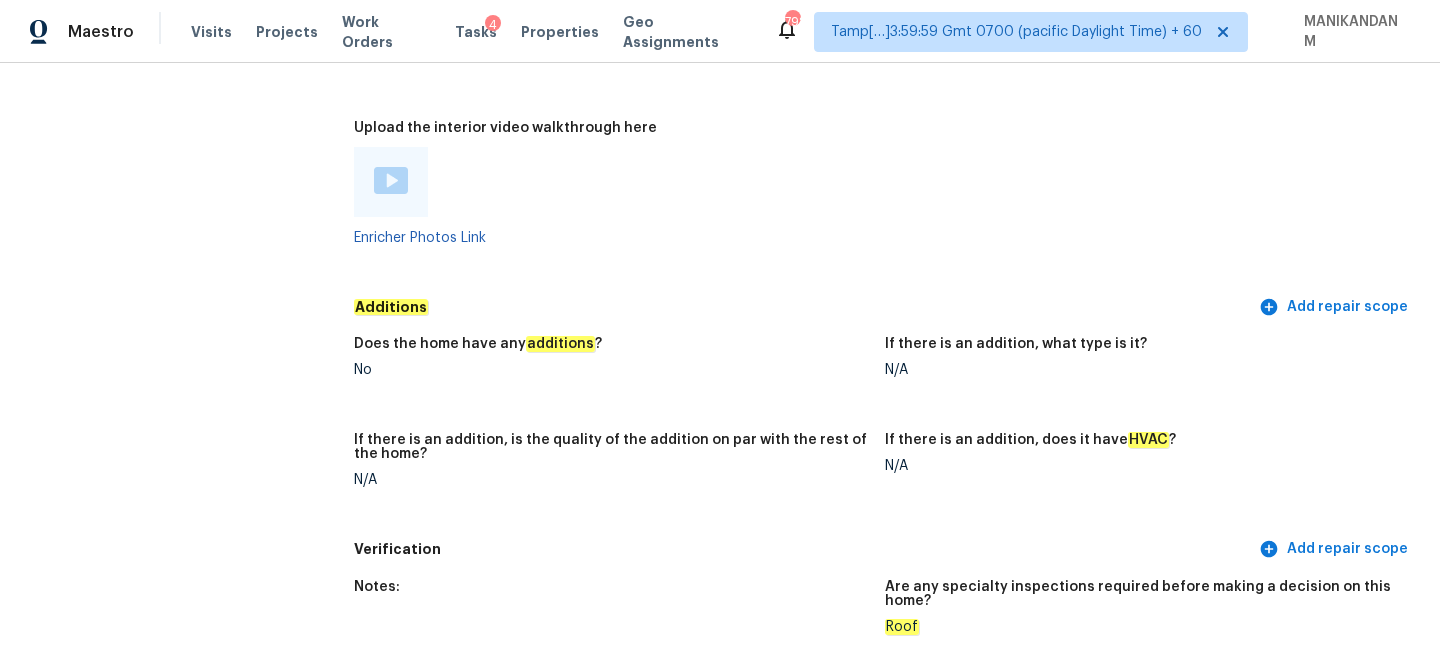 scroll, scrollTop: 4234, scrollLeft: 0, axis: vertical 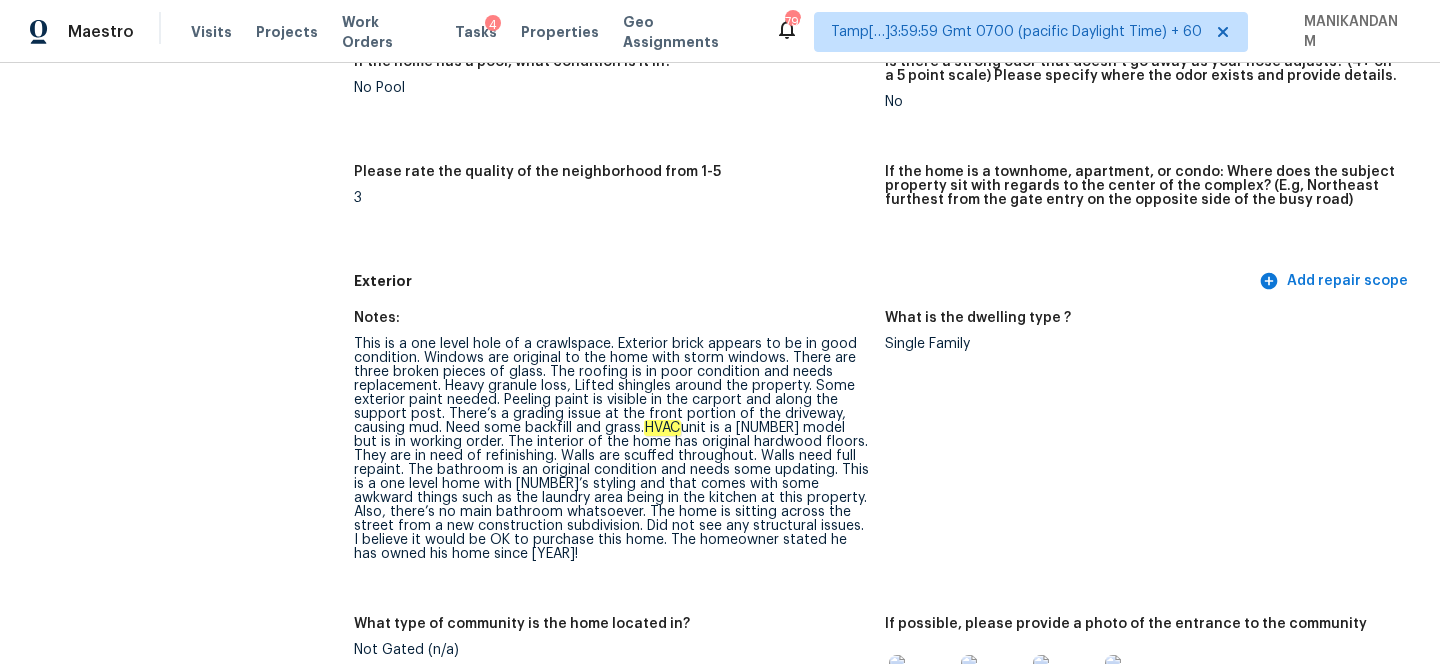 click on "This is a one level hole of a crawlspace. Exterior brick appears to be in good condition. Windows are original to the home with storm windows. There are three broken pieces of glass. The roofing is in poor condition and needs replacement. Heavy granule loss, Lifted shingles around the property. Some exterior paint needed. Peeling paint is visible in the carport and along the support post. There’s a grading issue at the front portion of the driveway, causing mud. Need some backfill and grass. HVAC" at bounding box center [611, 449] 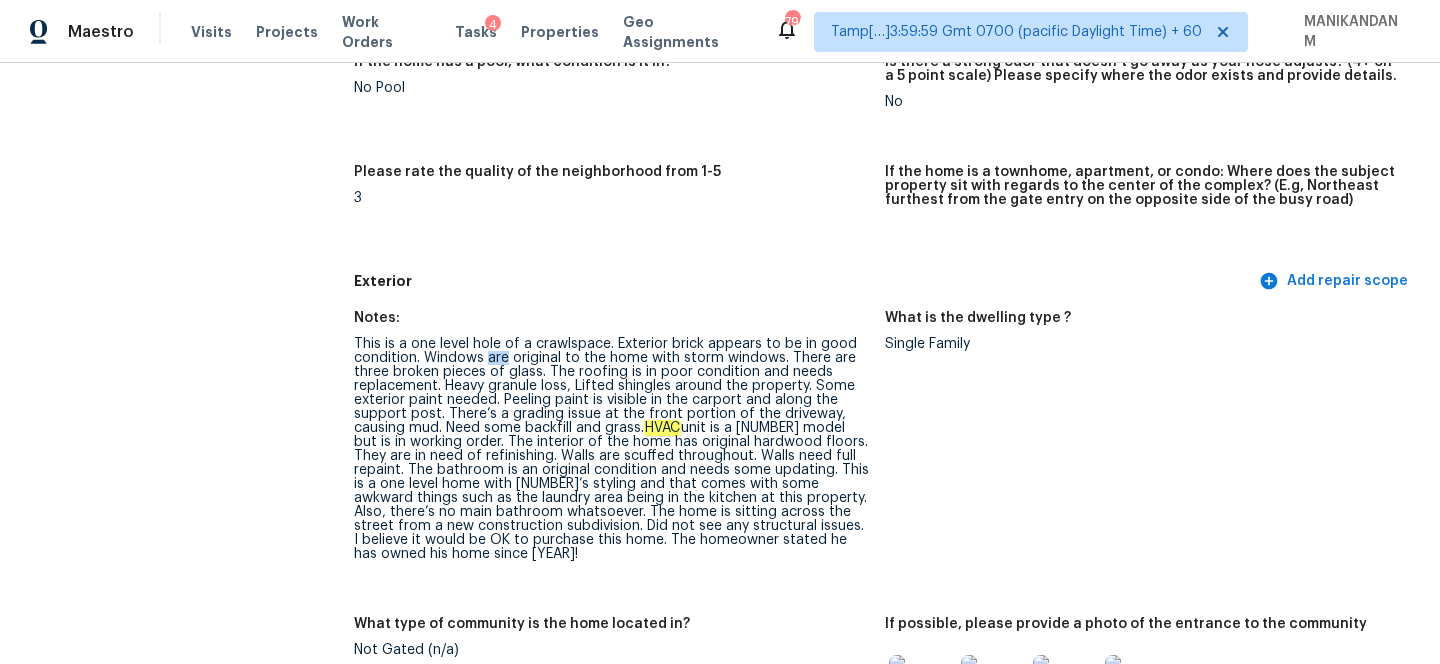 click on "This is a one level hole of a crawlspace. Exterior brick appears to be in good condition. Windows are original to the home with storm windows. There are three broken pieces of glass. The roofing is in poor condition and needs replacement. Heavy granule loss, Lifted shingles around the property. Some exterior paint needed. Peeling paint is visible in the carport and along the support post. There’s a grading issue at the front portion of the driveway, causing mud. Need some backfill and grass. HVAC" at bounding box center [611, 449] 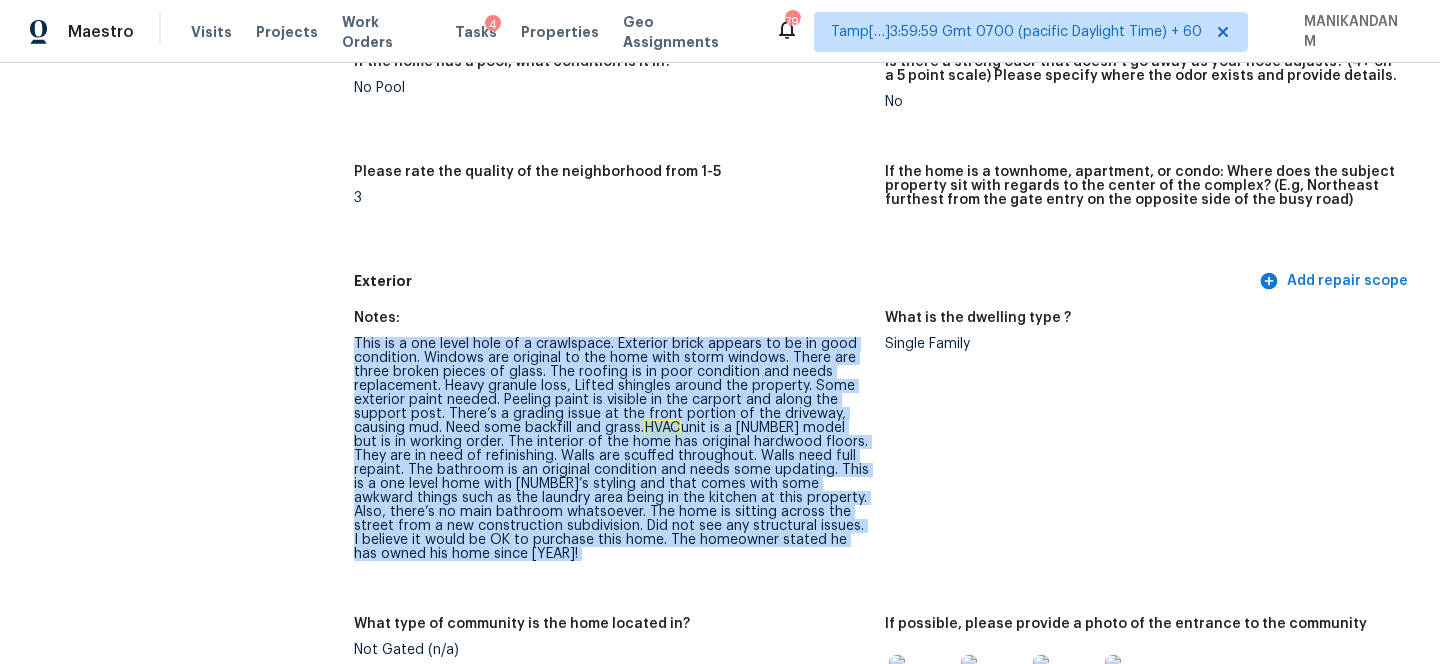 click on "This is a one level hole of a crawlspace. Exterior brick appears to be in good condition. Windows are original to the home with storm windows. There are three broken pieces of glass. The roofing is in poor condition and needs replacement. Heavy granule loss, Lifted shingles around the property. Some exterior paint needed. Peeling paint is visible in the carport and along the support post. There’s a grading issue at the front portion of the driveway, causing mud. Need some backfill and grass. HVAC" at bounding box center (611, 449) 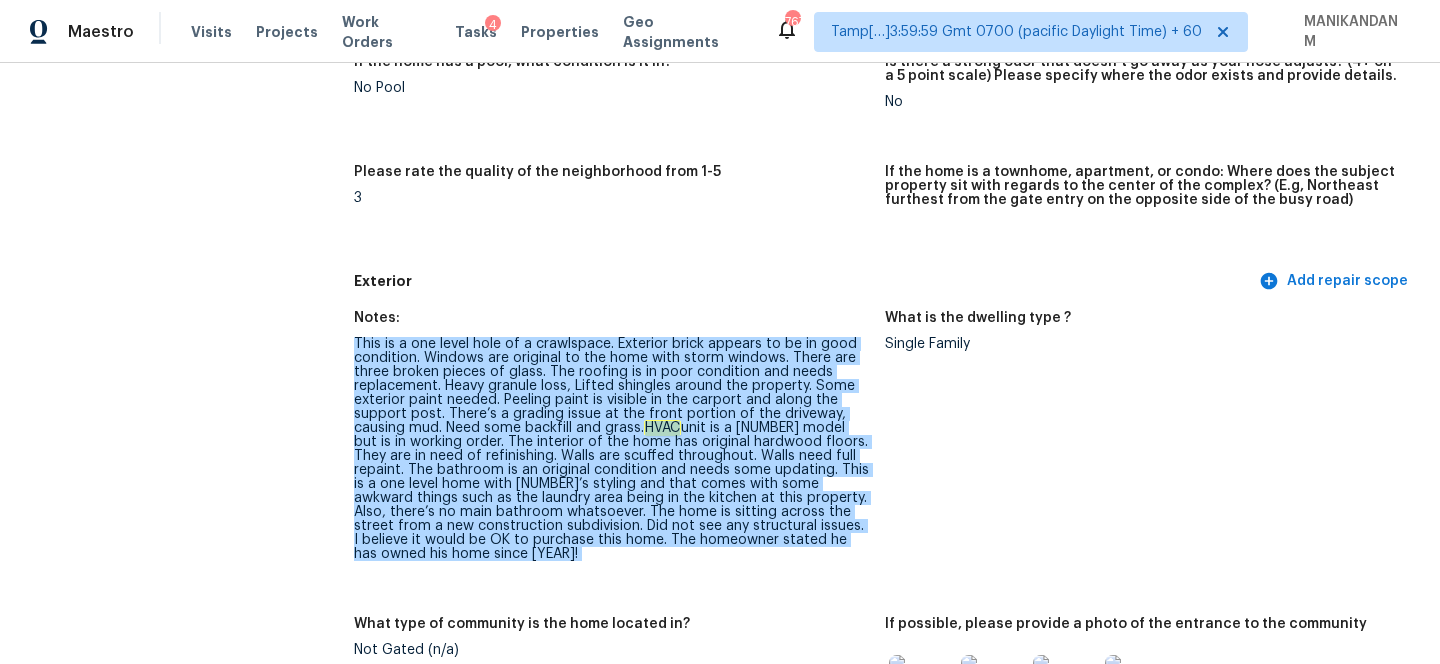 scroll, scrollTop: 501, scrollLeft: 0, axis: vertical 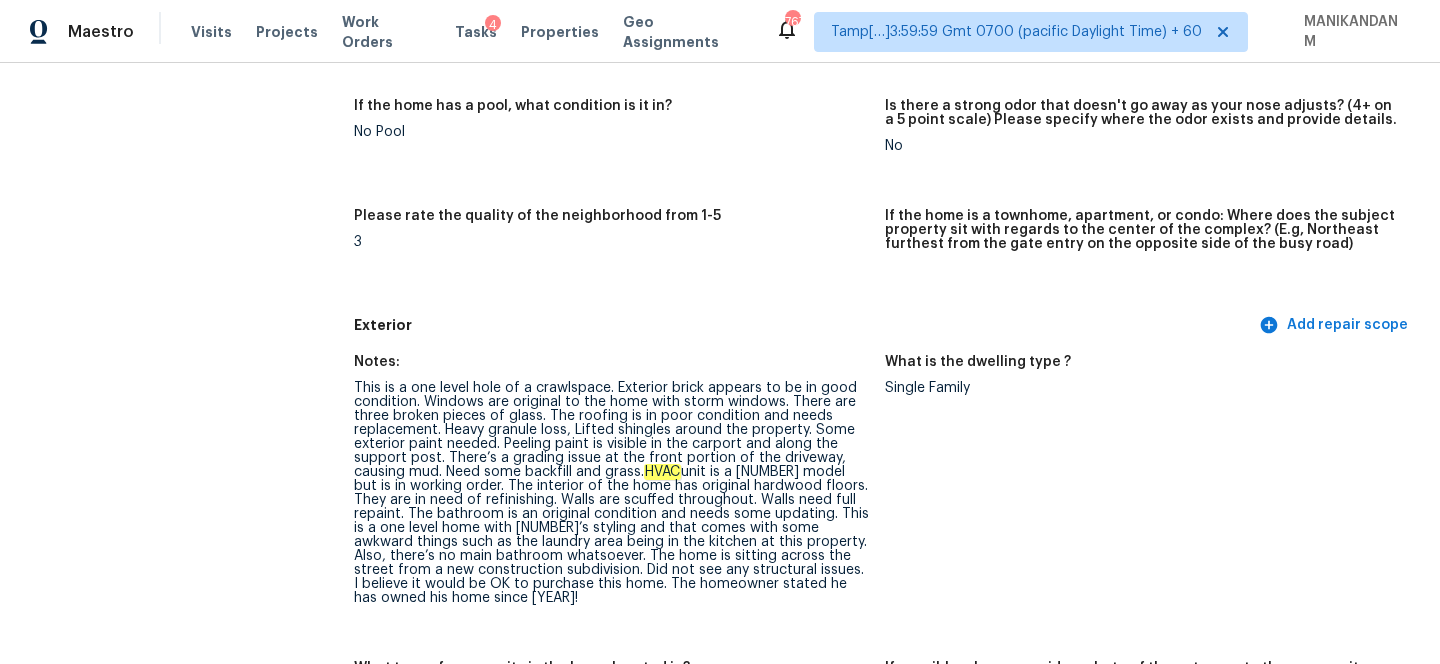 click on "If the home has a pool, what condition is it in? No Pool" at bounding box center [619, 142] 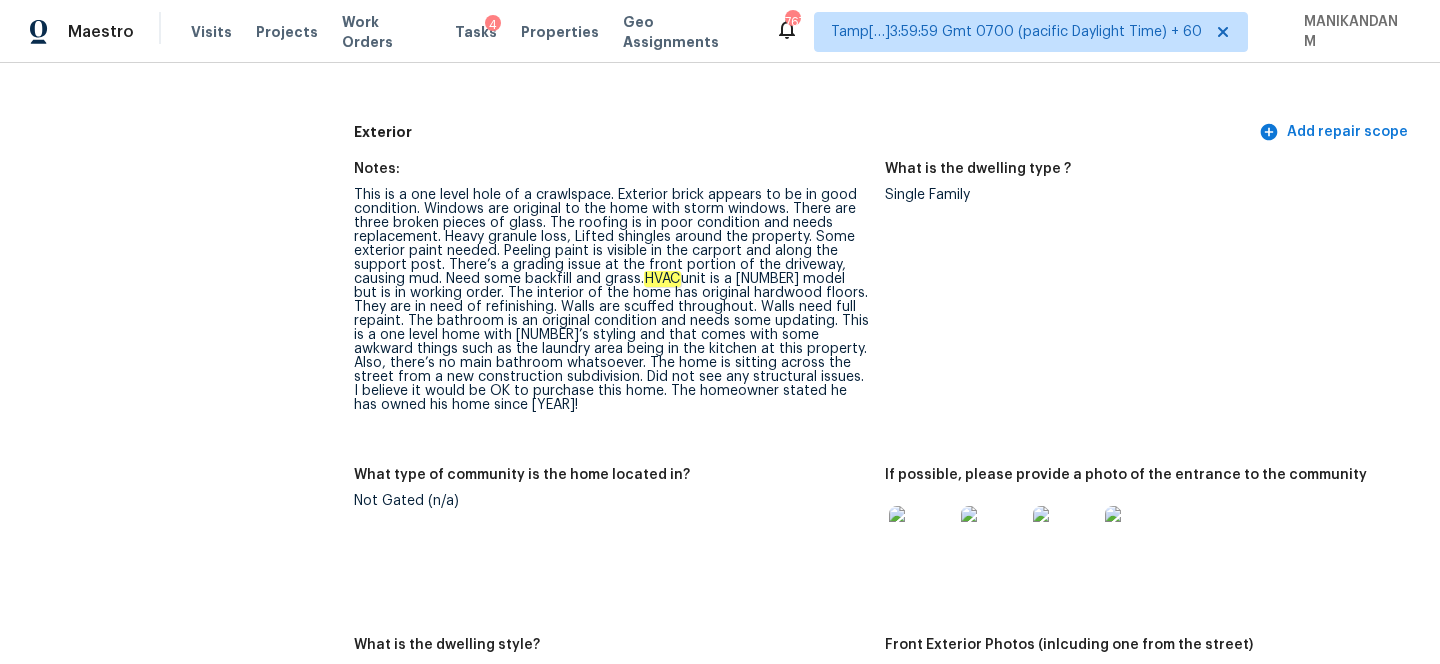 scroll, scrollTop: 729, scrollLeft: 0, axis: vertical 